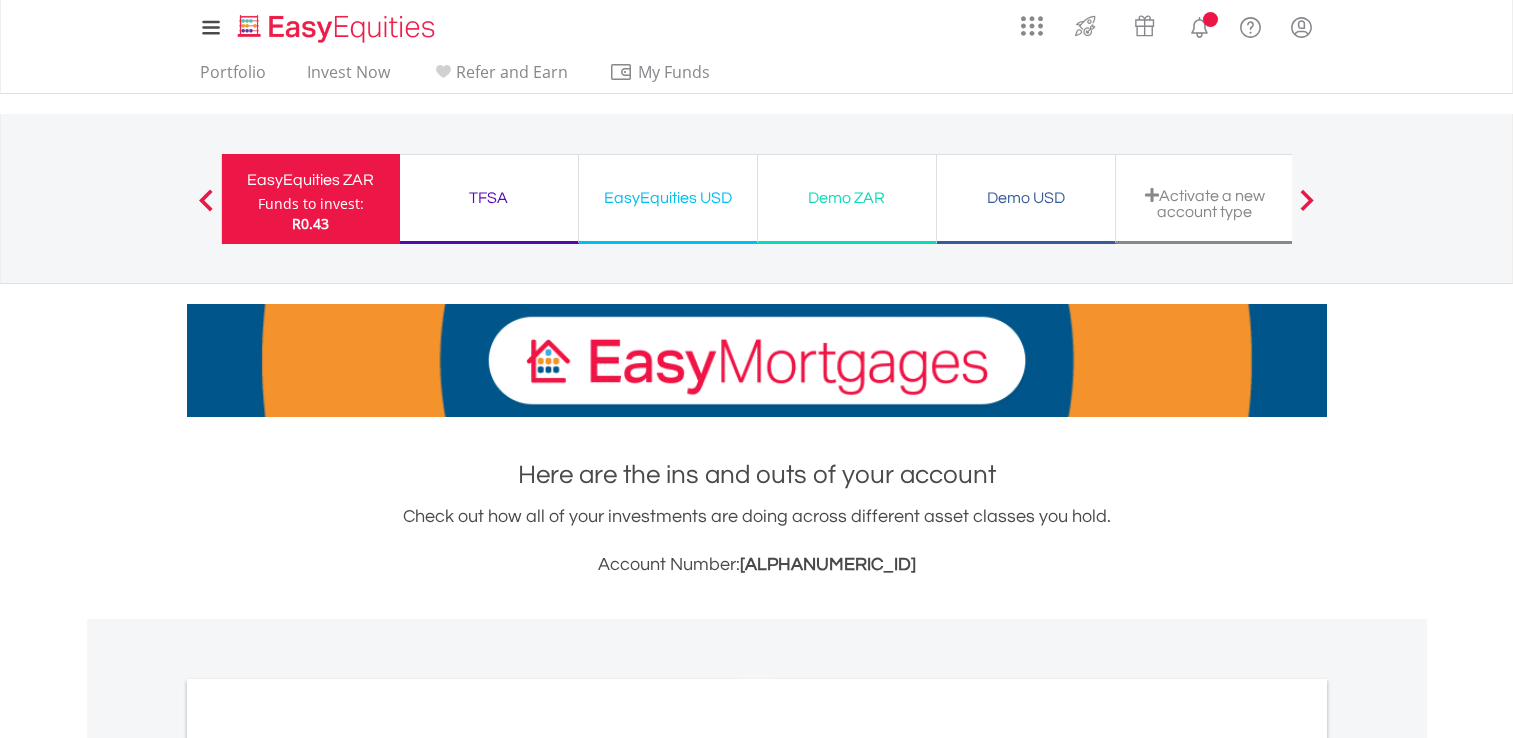 scroll, scrollTop: 0, scrollLeft: 0, axis: both 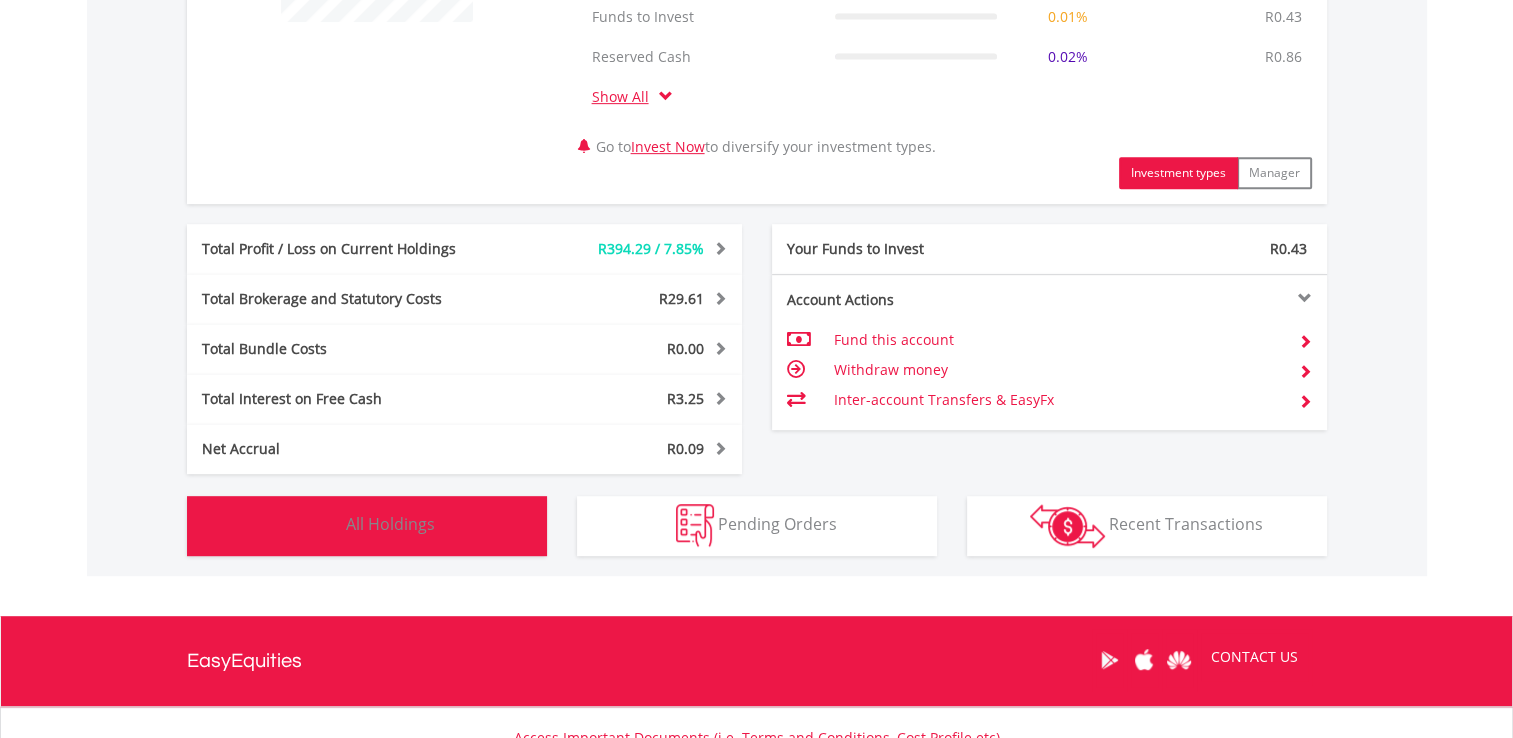 click on "Holdings
All Holdings" at bounding box center [367, 526] 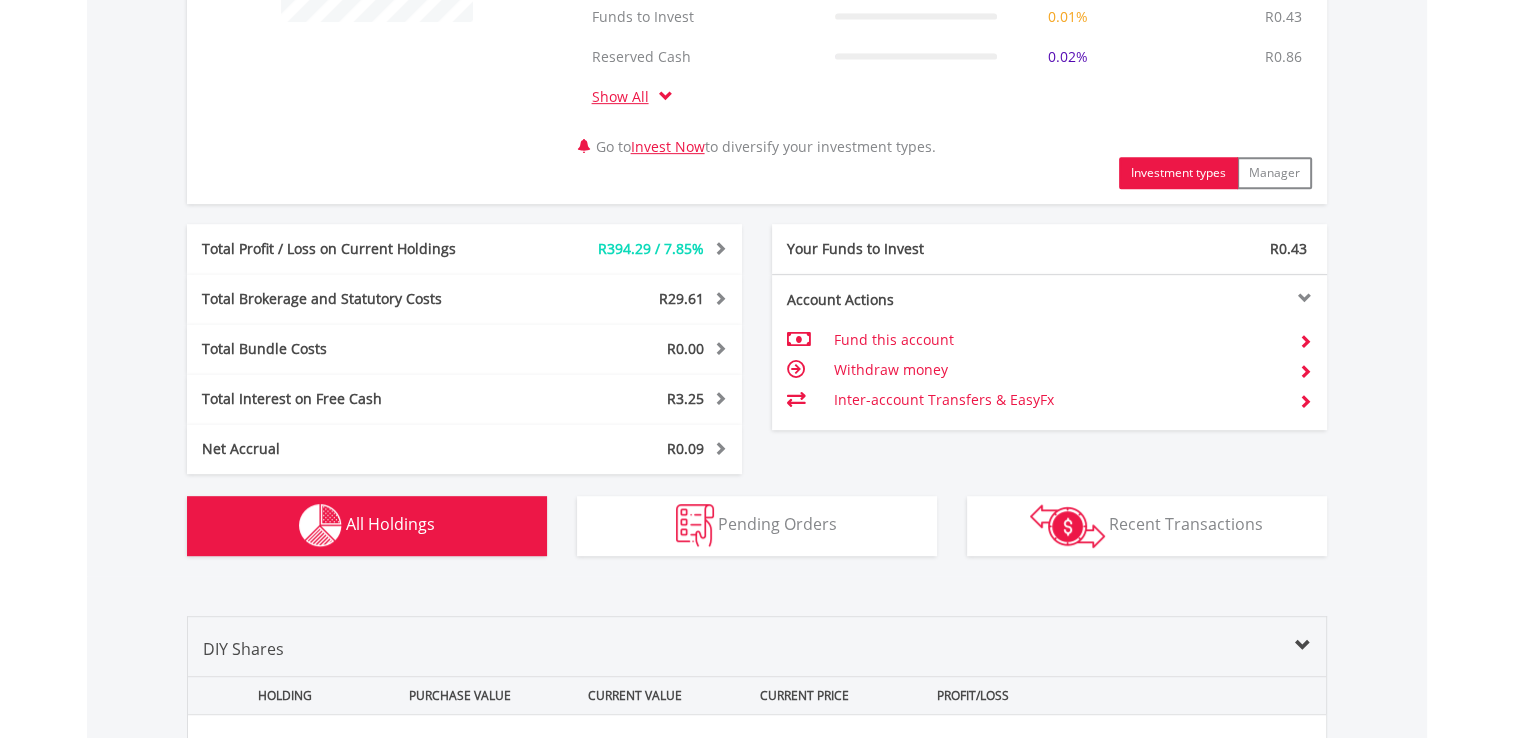 scroll, scrollTop: 1561, scrollLeft: 0, axis: vertical 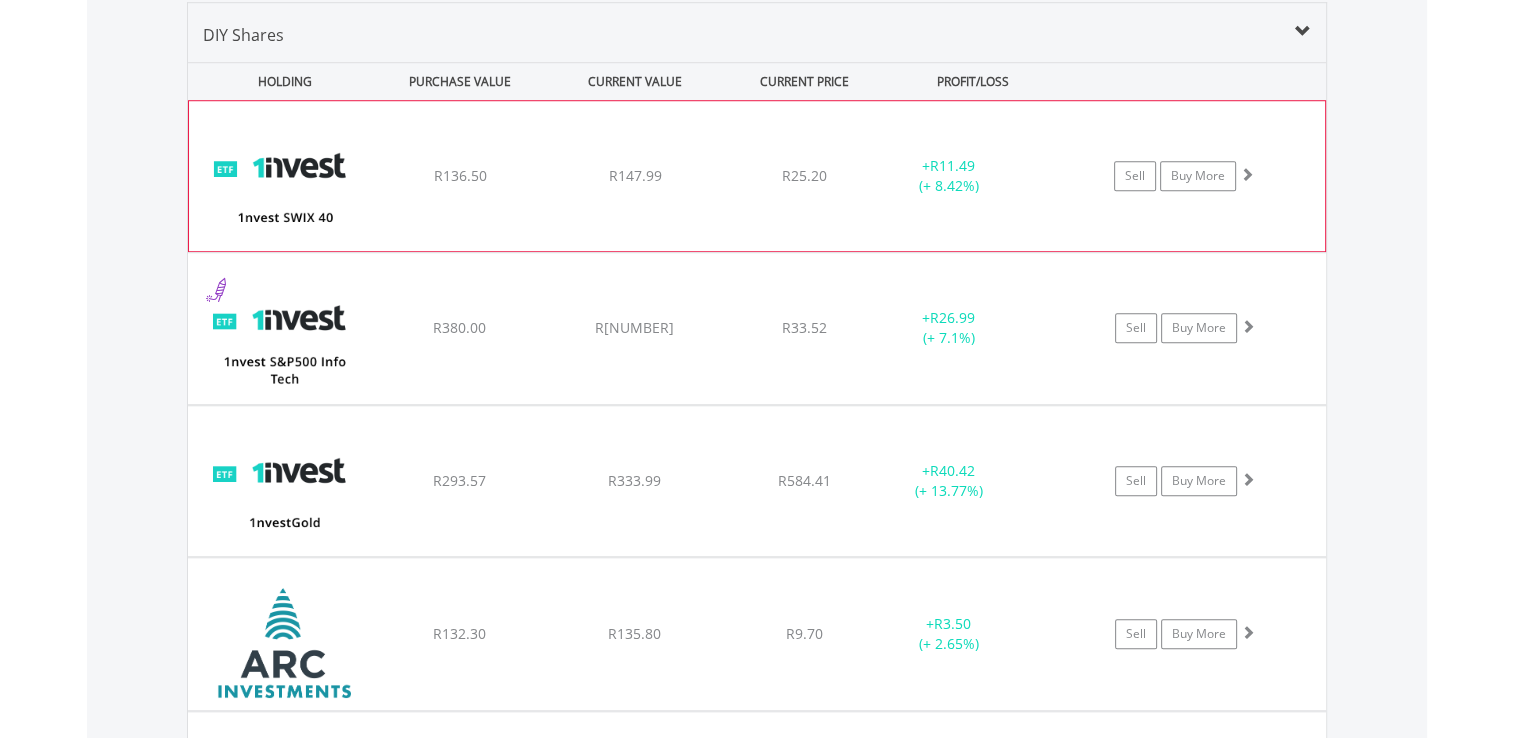 click on "1nvest Capped SWIX ETF
R136.50
R147.99
R25.20
+  R11.49 (+ 8.42%)
Sell
Buy More" at bounding box center (757, 176) 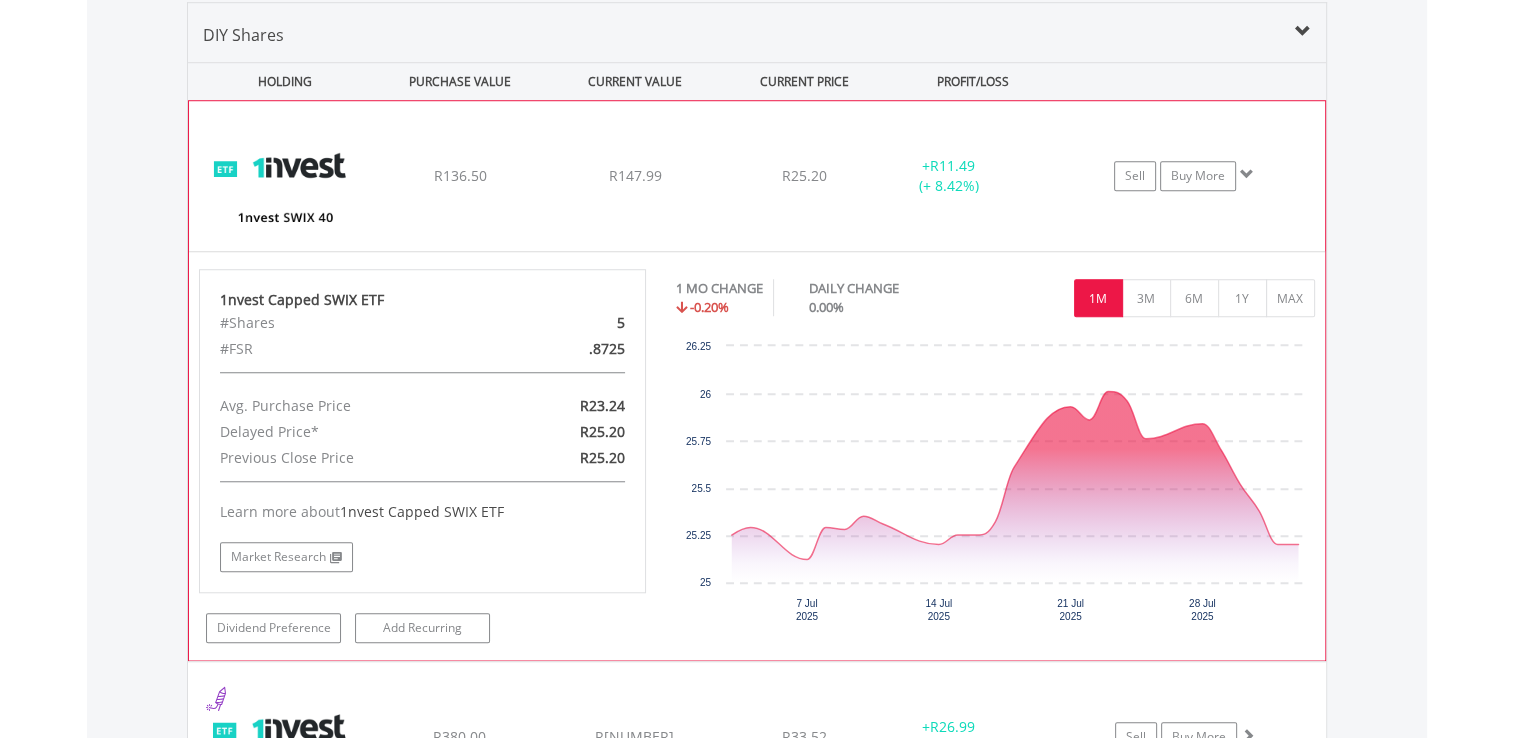 click on "+  R11.49 (+ 8.42%)" at bounding box center (948, 176) 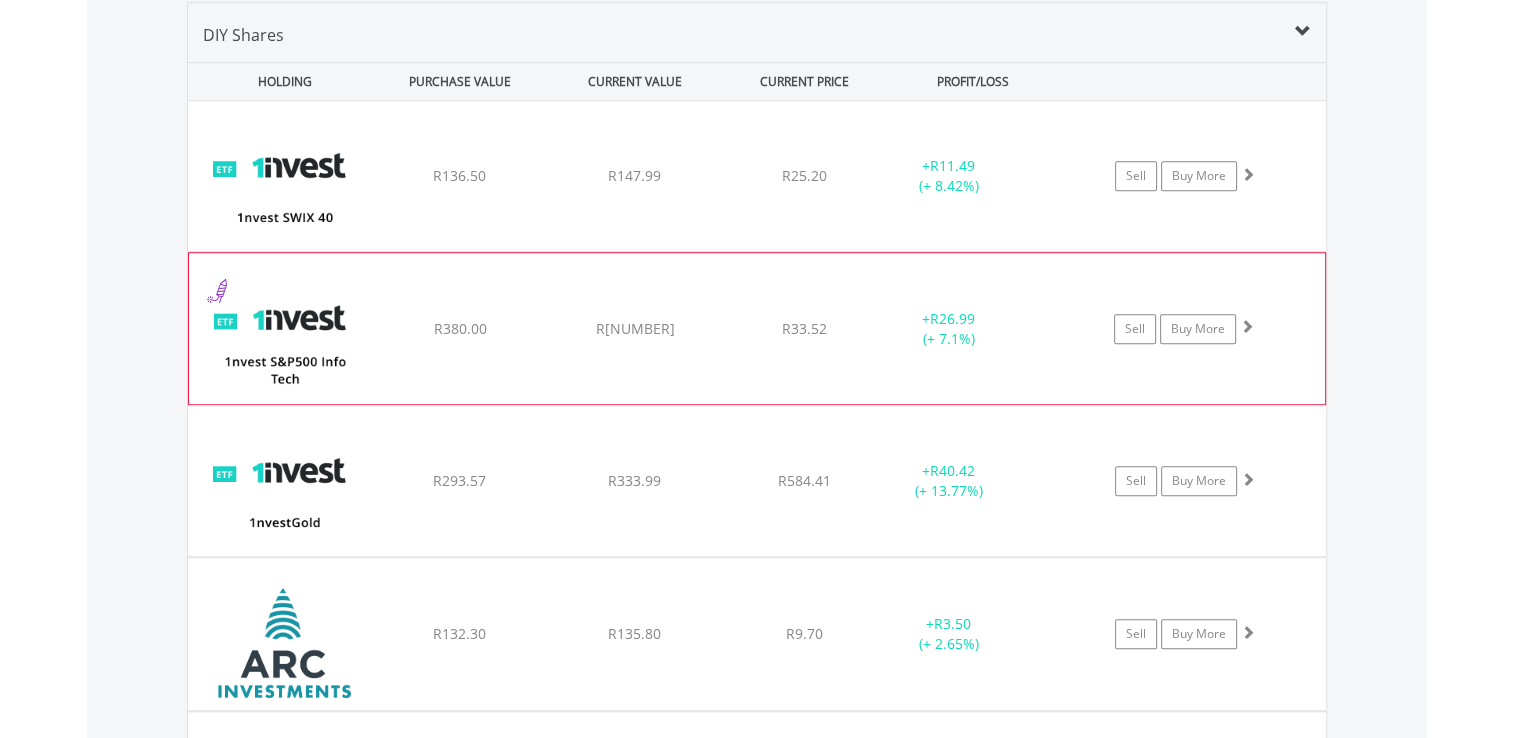 click on "1nvest S&P500 Info Tech Index Feeder ETF
R380.00
R406.99
R33.52
+  R26.99 (+ 7.1%)
Sell
Buy More" at bounding box center (757, 176) 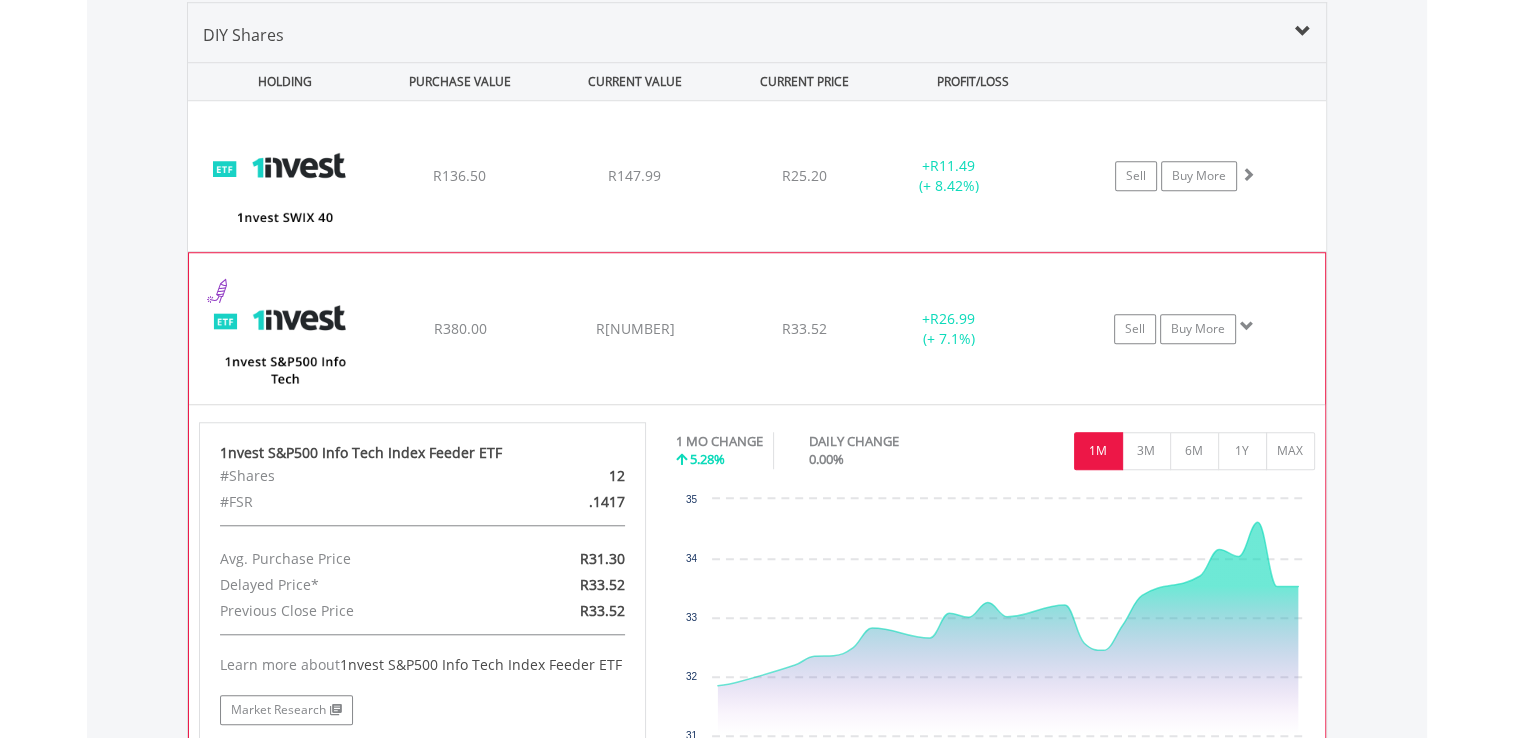 click on "1nvest S&P500 Info Tech Index Feeder ETF
R380.00
R406.99
R33.52
+  R26.99 (+ 7.1%)
Sell
Buy More" at bounding box center [757, 176] 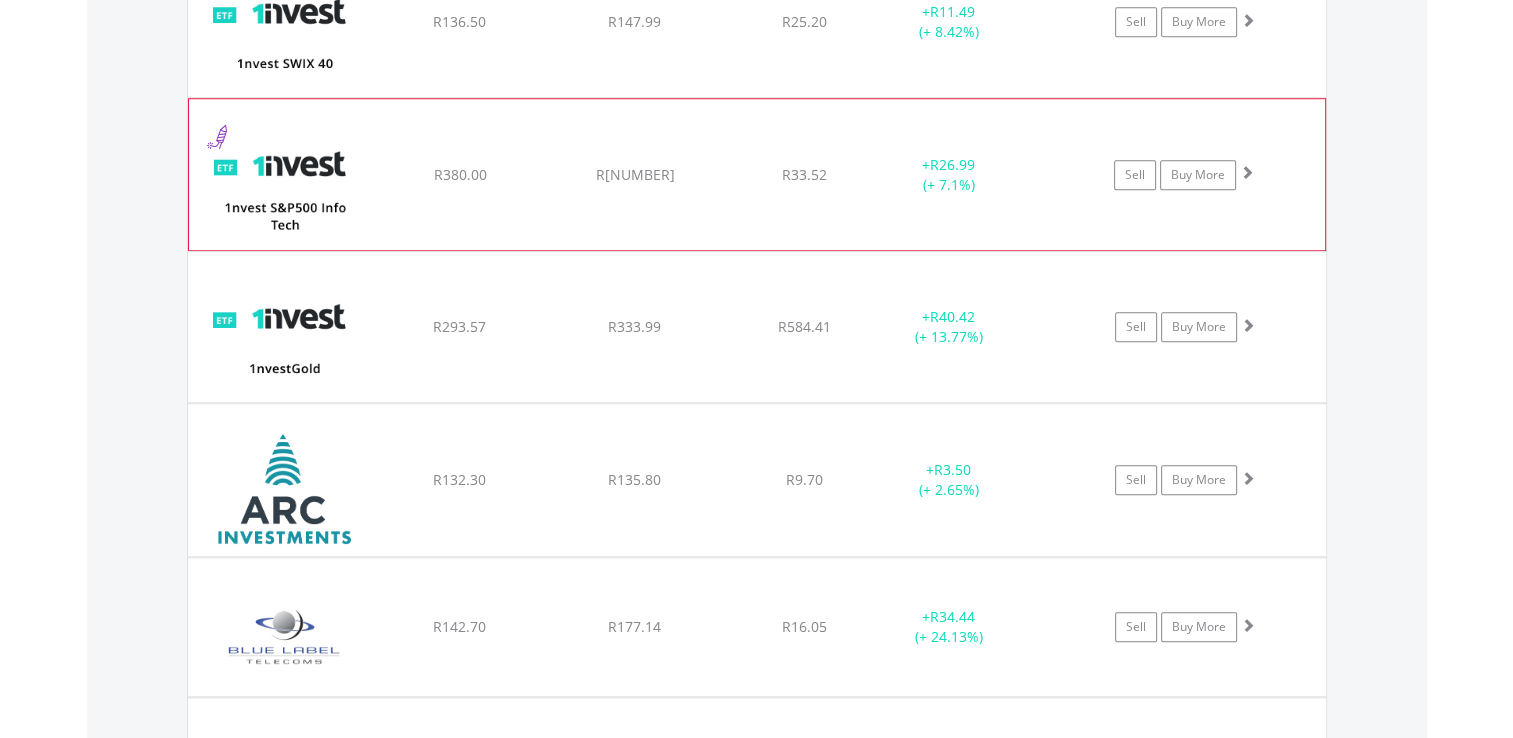 scroll, scrollTop: 1716, scrollLeft: 0, axis: vertical 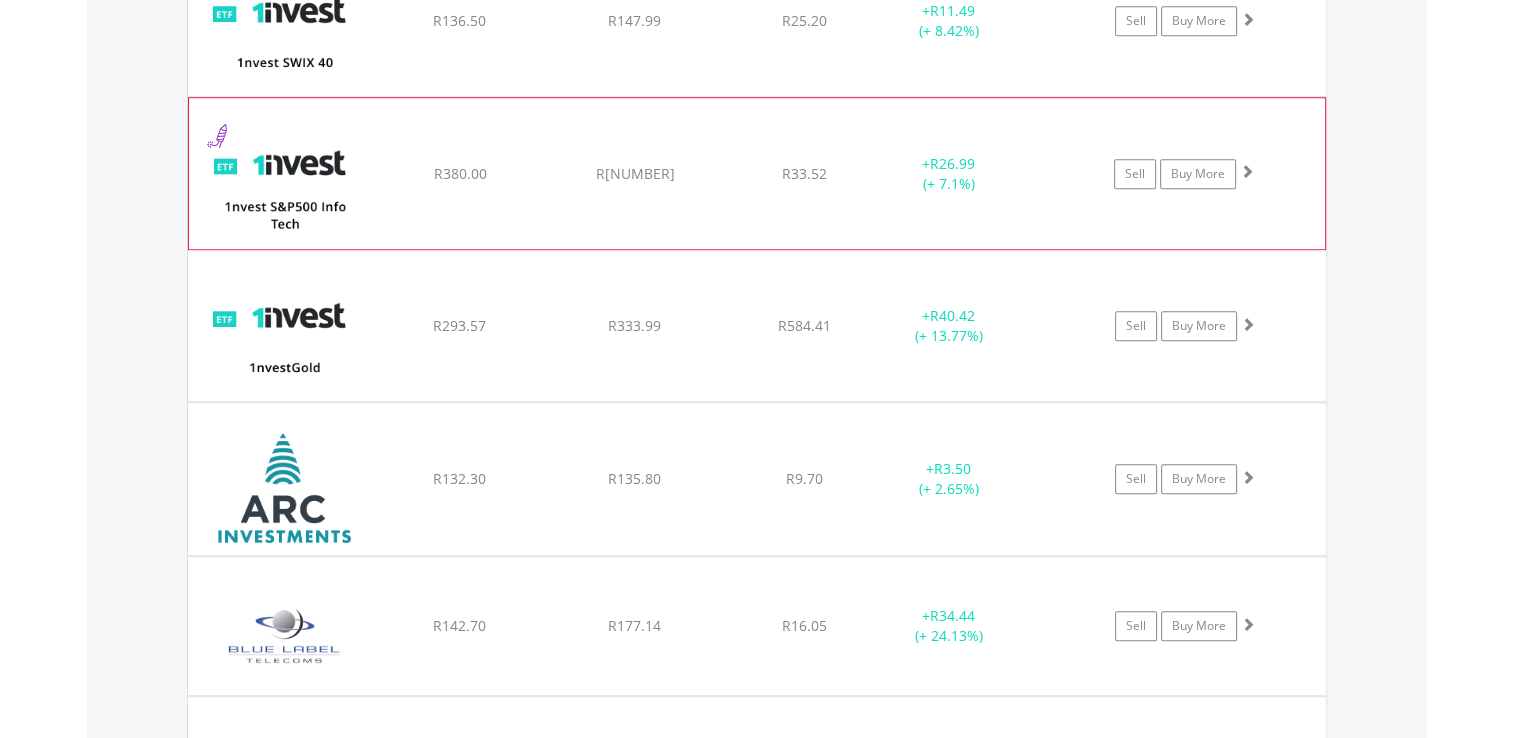 click on "1nvestGold ETF
R293.57
R333.99
R584.41
+  R40.42 (+ 13.77%)
Sell
Buy More" at bounding box center [757, 21] 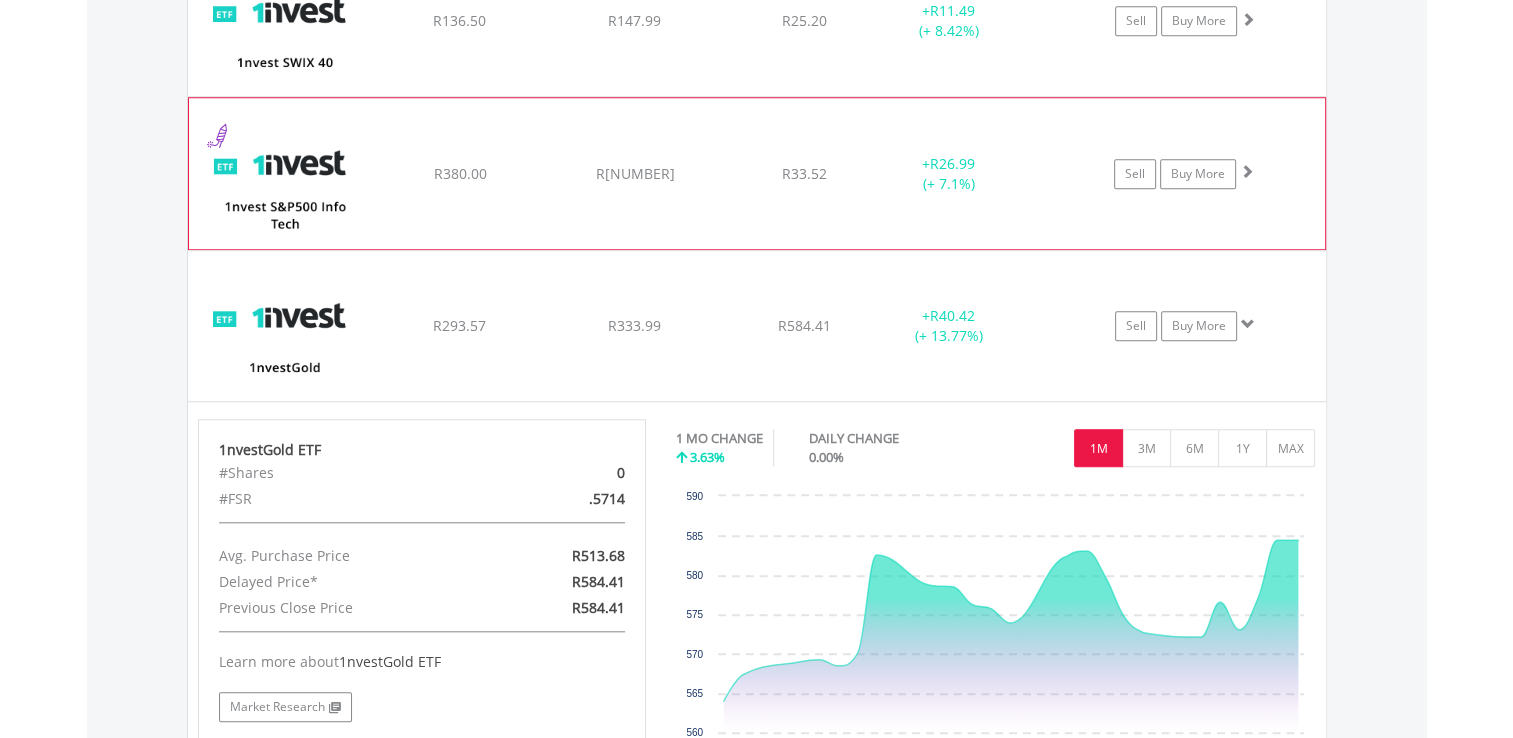 click on "1nvestGold ETF
R293.57
R333.99
R584.41
+  R40.42 (+ 13.77%)
Sell
Buy More" at bounding box center (757, 21) 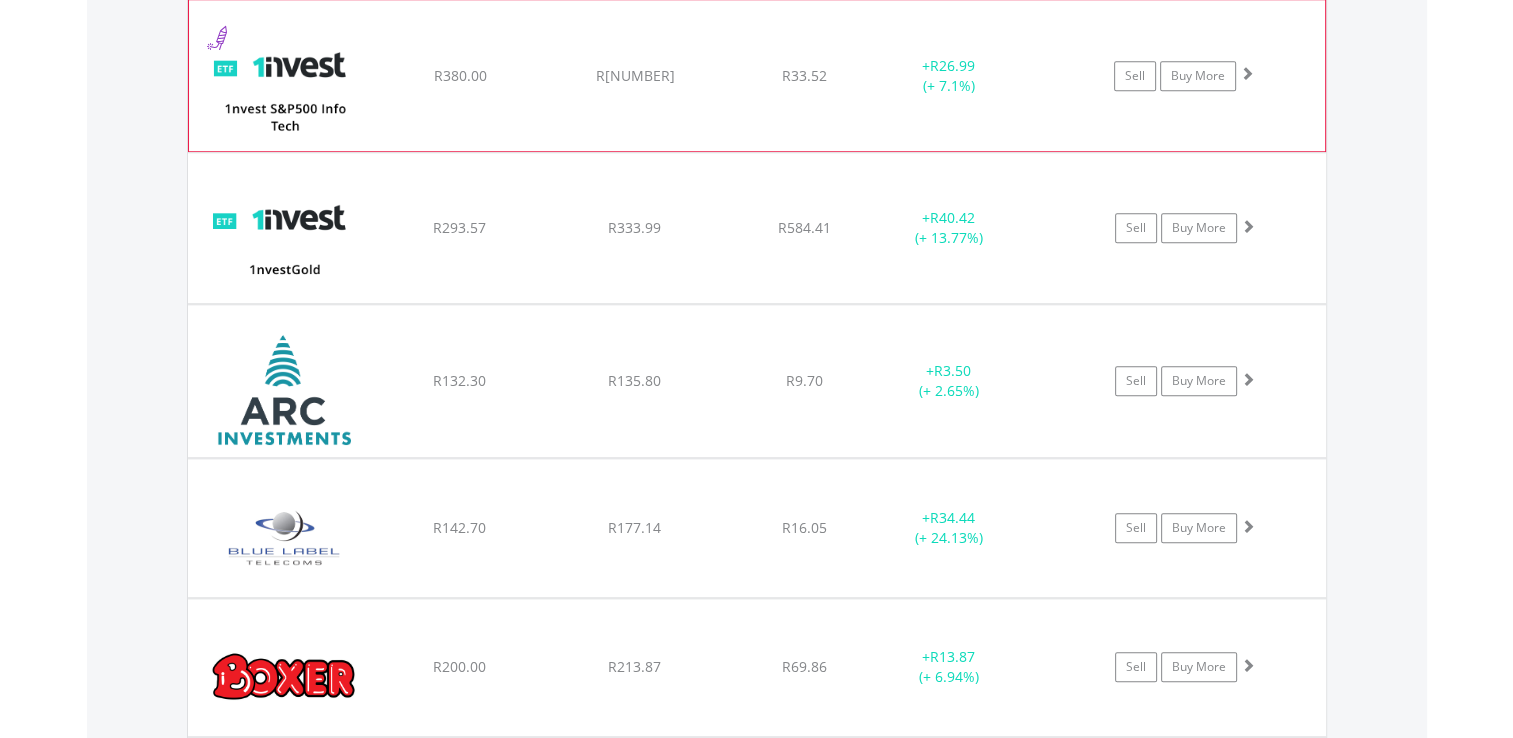 scroll, scrollTop: 1815, scrollLeft: 0, axis: vertical 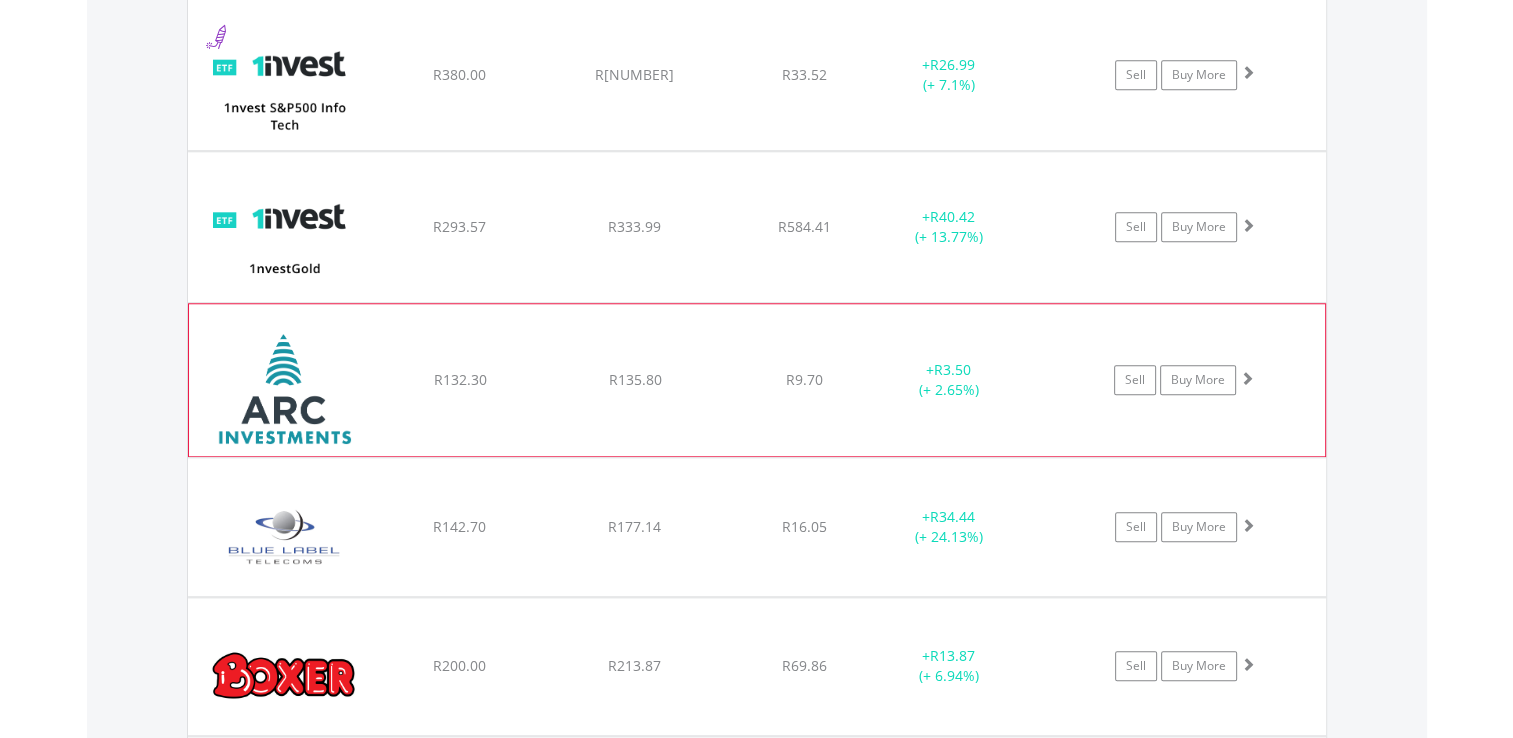 click on "+  R[NUMBER] (+ [NUMBER]%)" at bounding box center (757, -78) 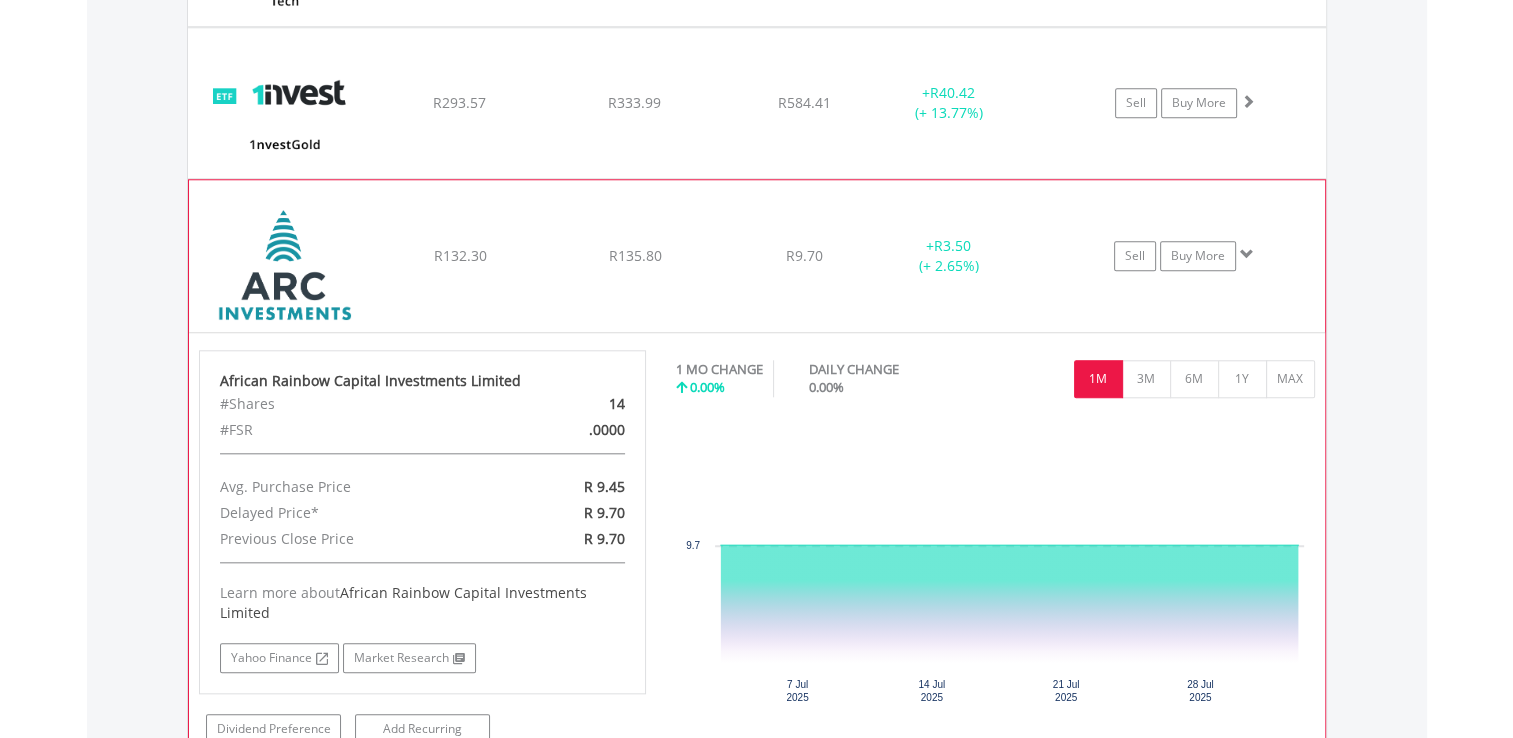 scroll, scrollTop: 1943, scrollLeft: 0, axis: vertical 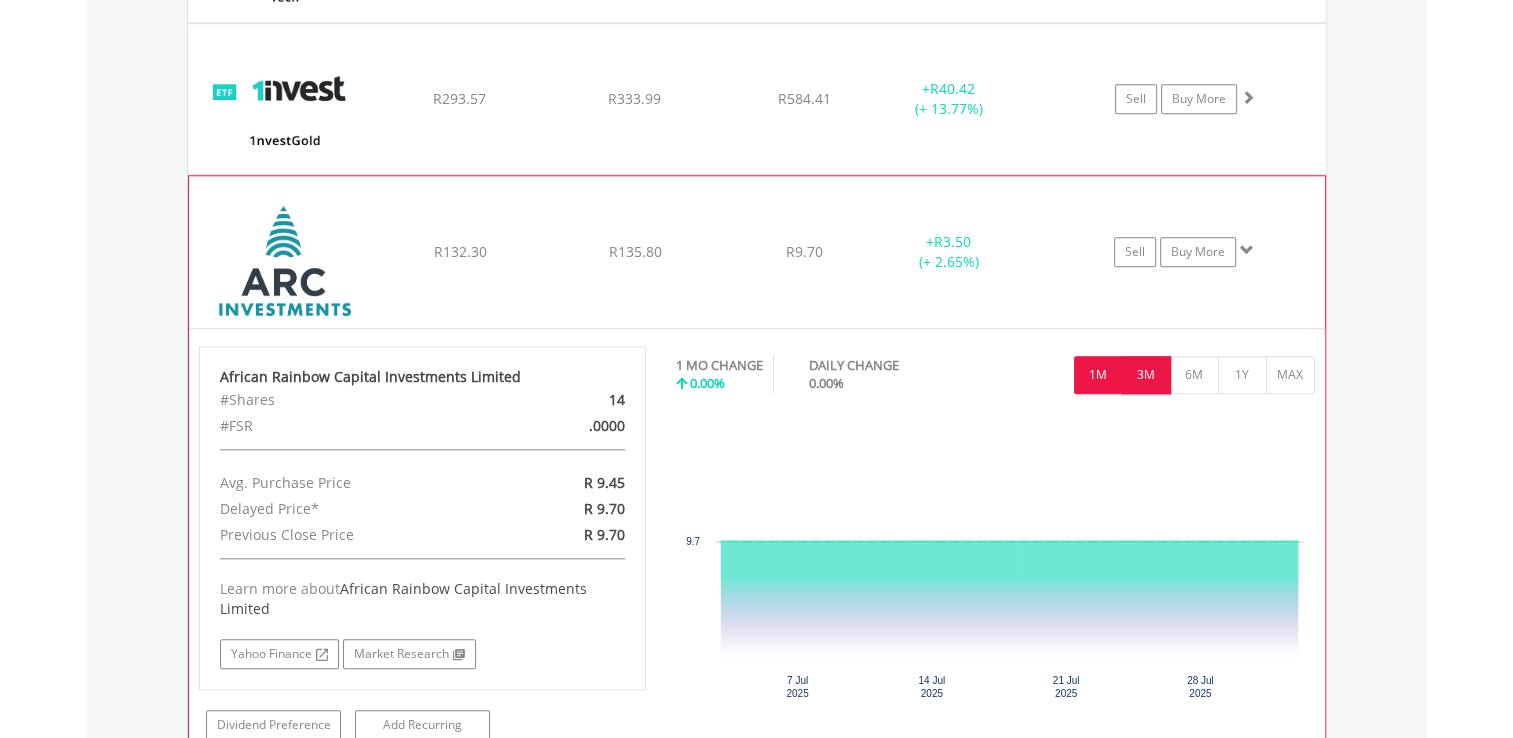 click on "3M" at bounding box center (1146, 375) 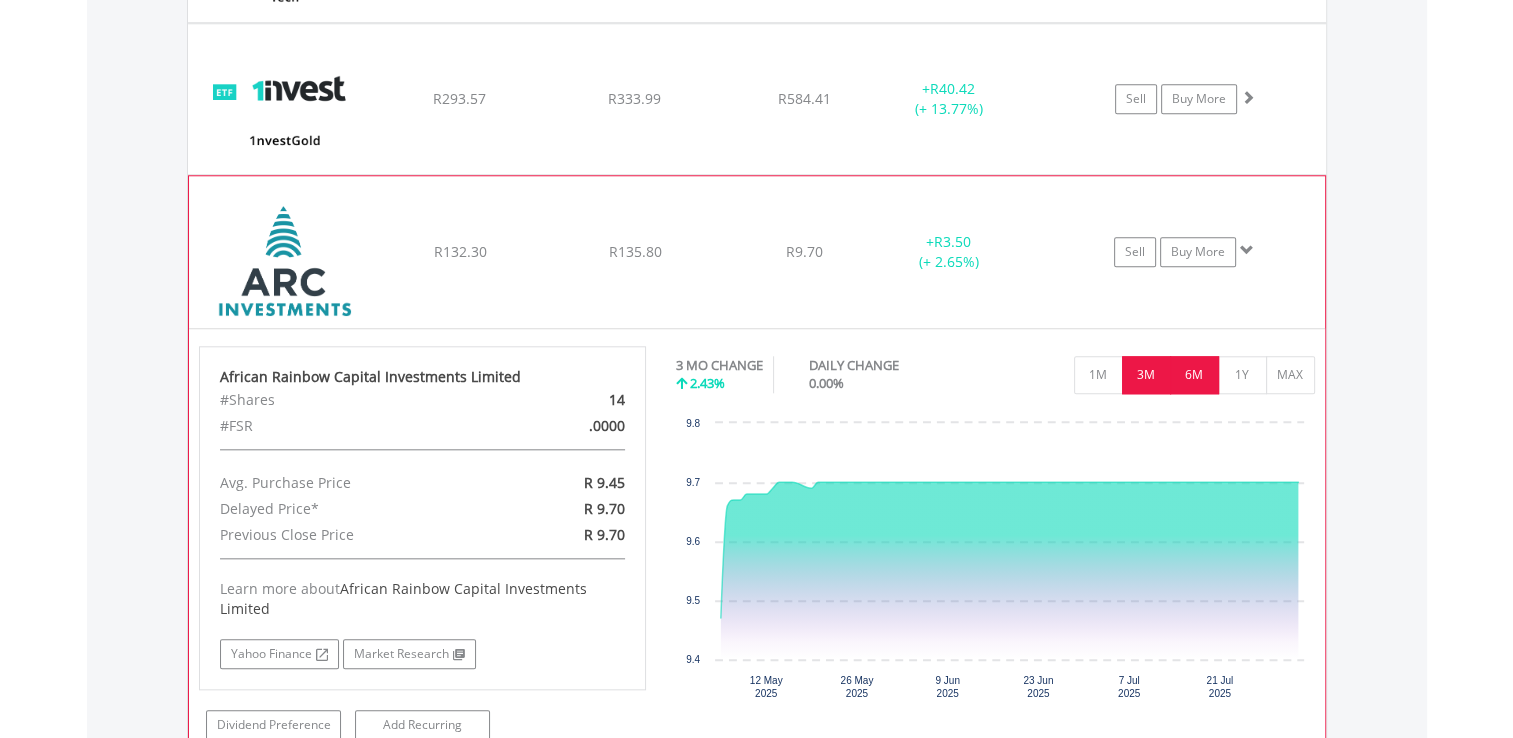 click on "6M" at bounding box center [1194, 375] 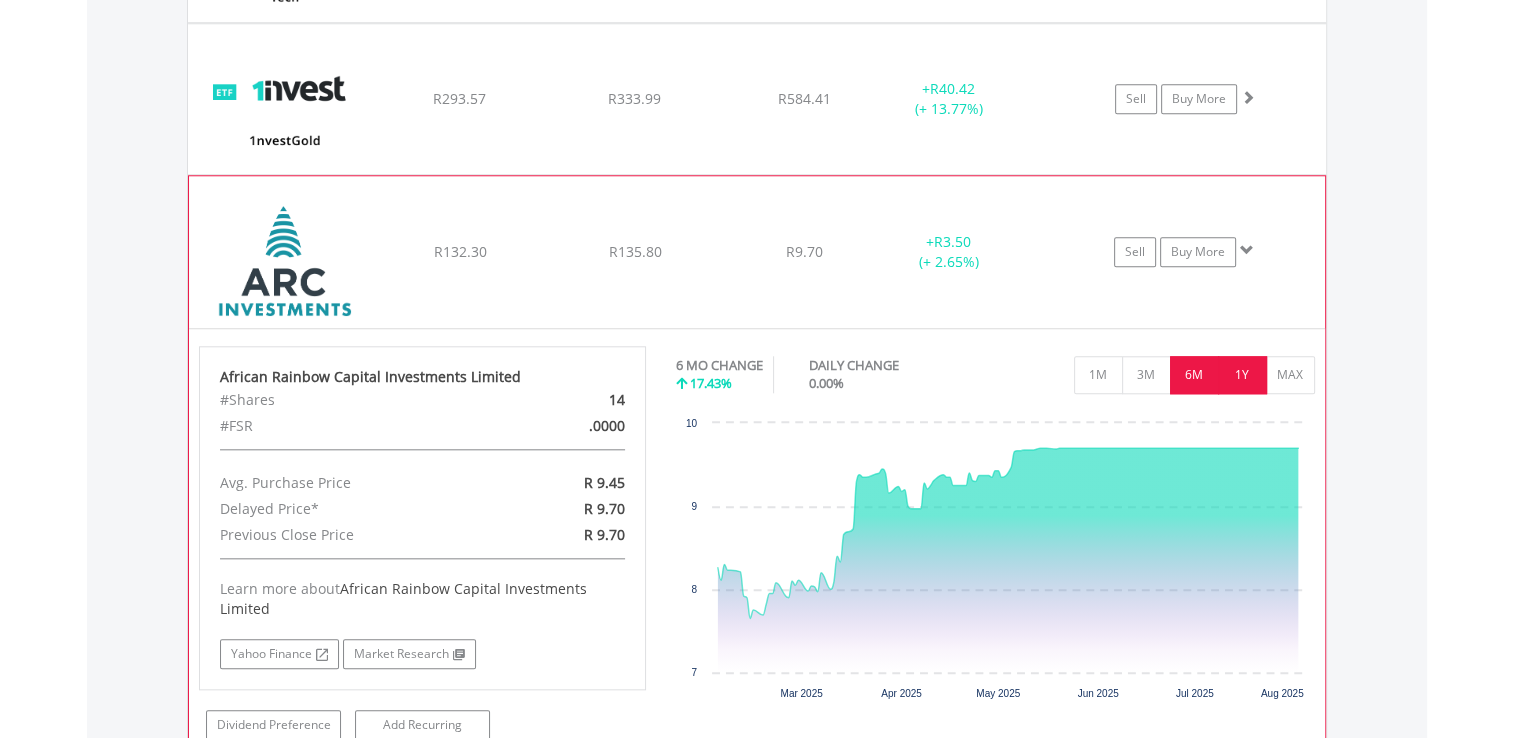 click on "1Y" at bounding box center [1242, 375] 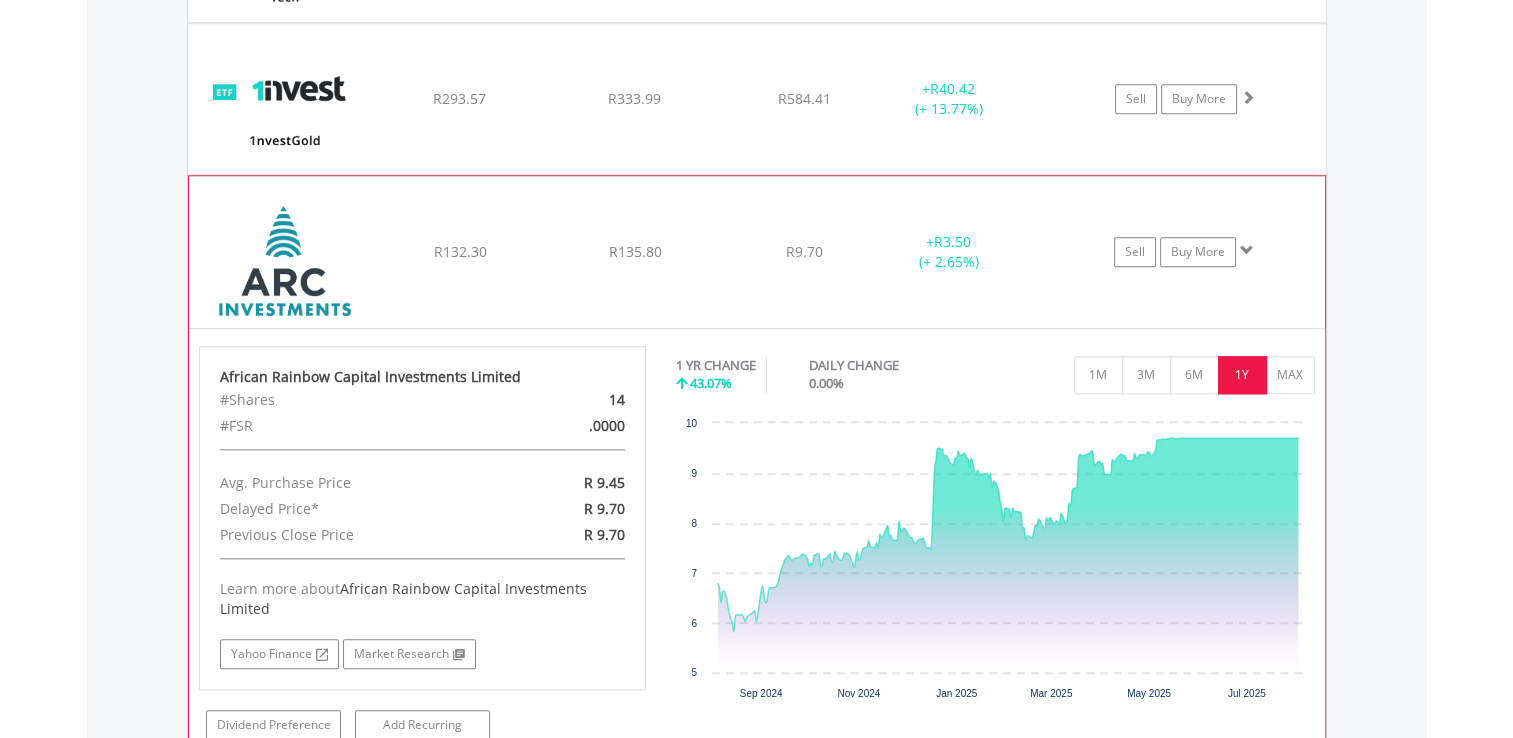 click on "+  R3.50 (+ 2.65%)" at bounding box center [974, -206] 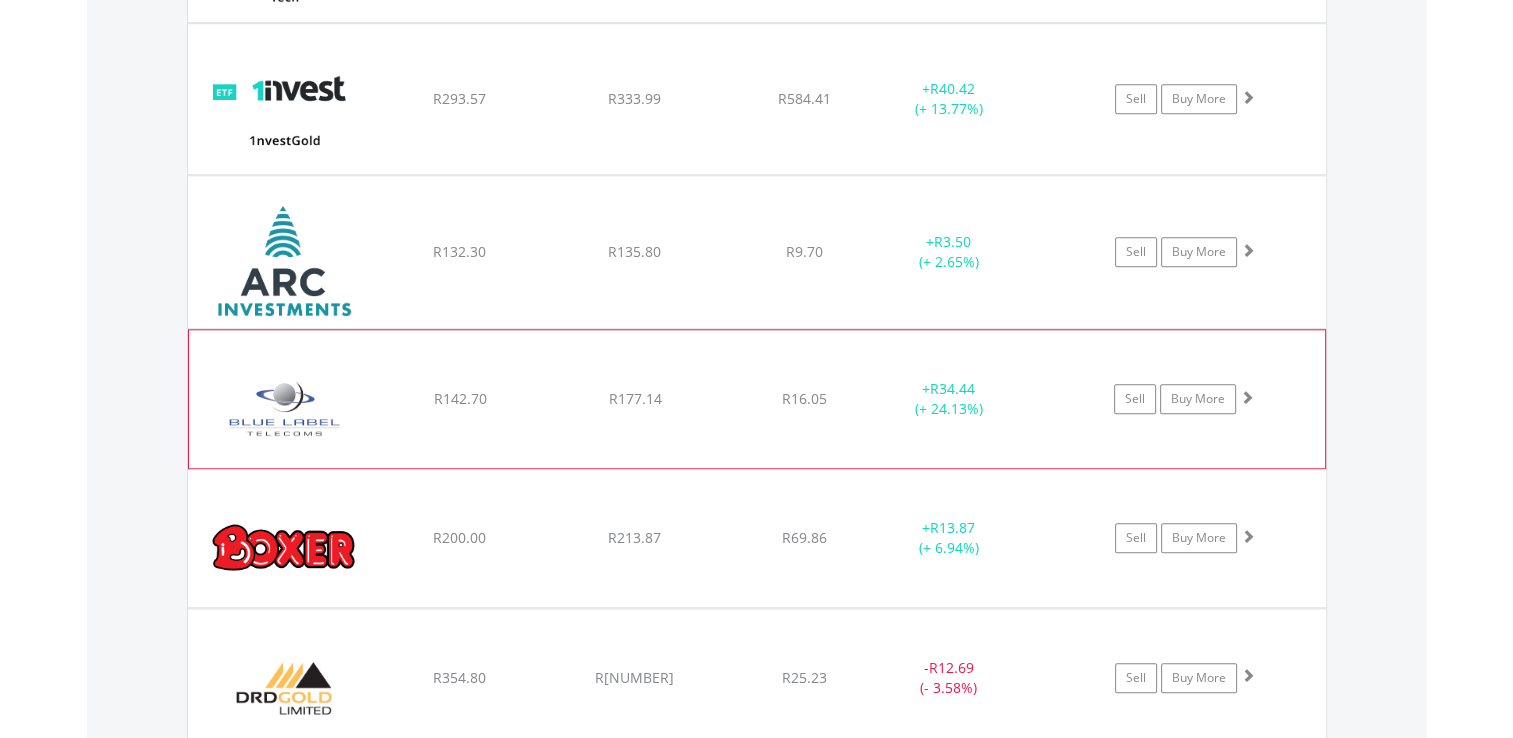click on "﻿
Blue Label Telecoms Limited
R142.70
R177.14
R16.05
+  R34.44 (+ 24.13%)
Sell
Buy More" at bounding box center (757, -206) 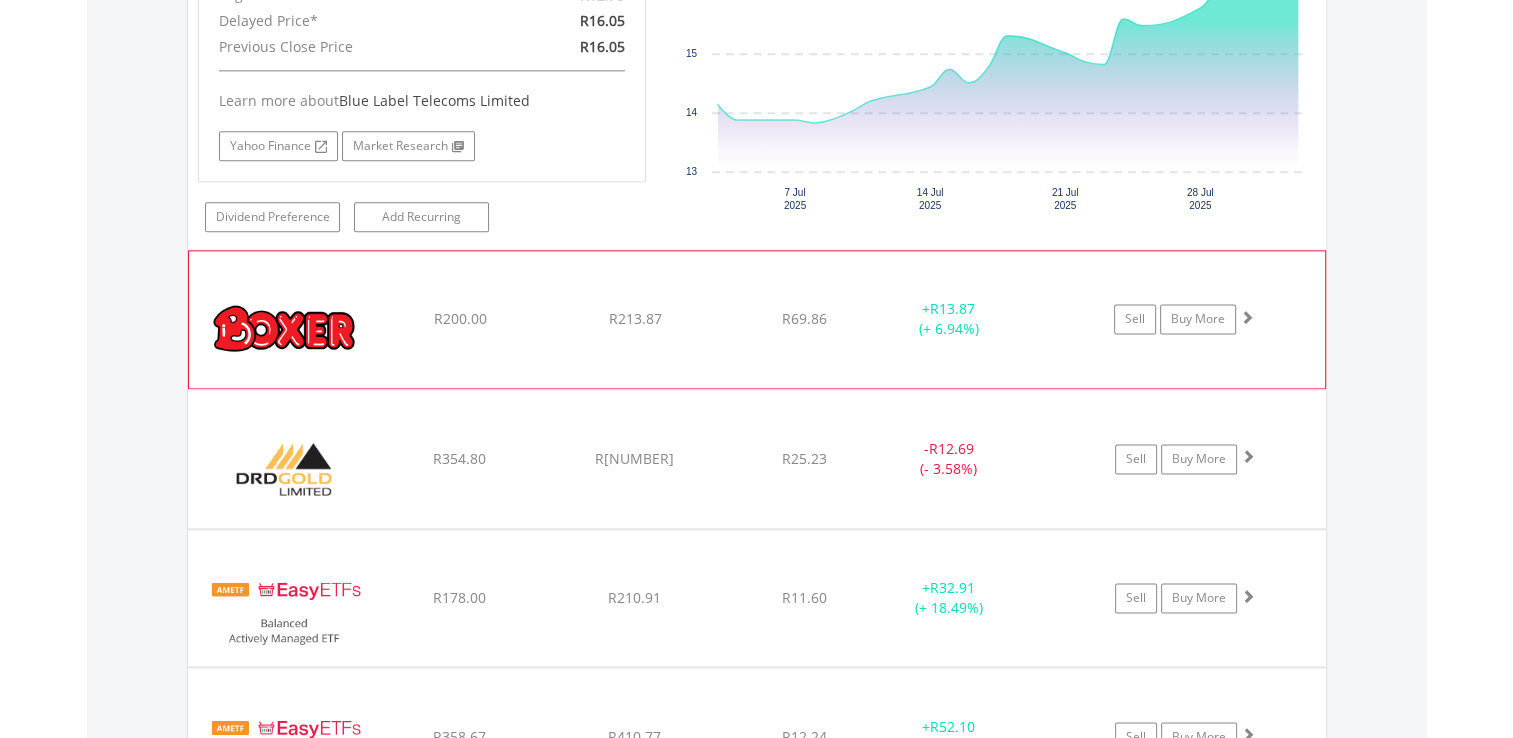 scroll, scrollTop: 2572, scrollLeft: 0, axis: vertical 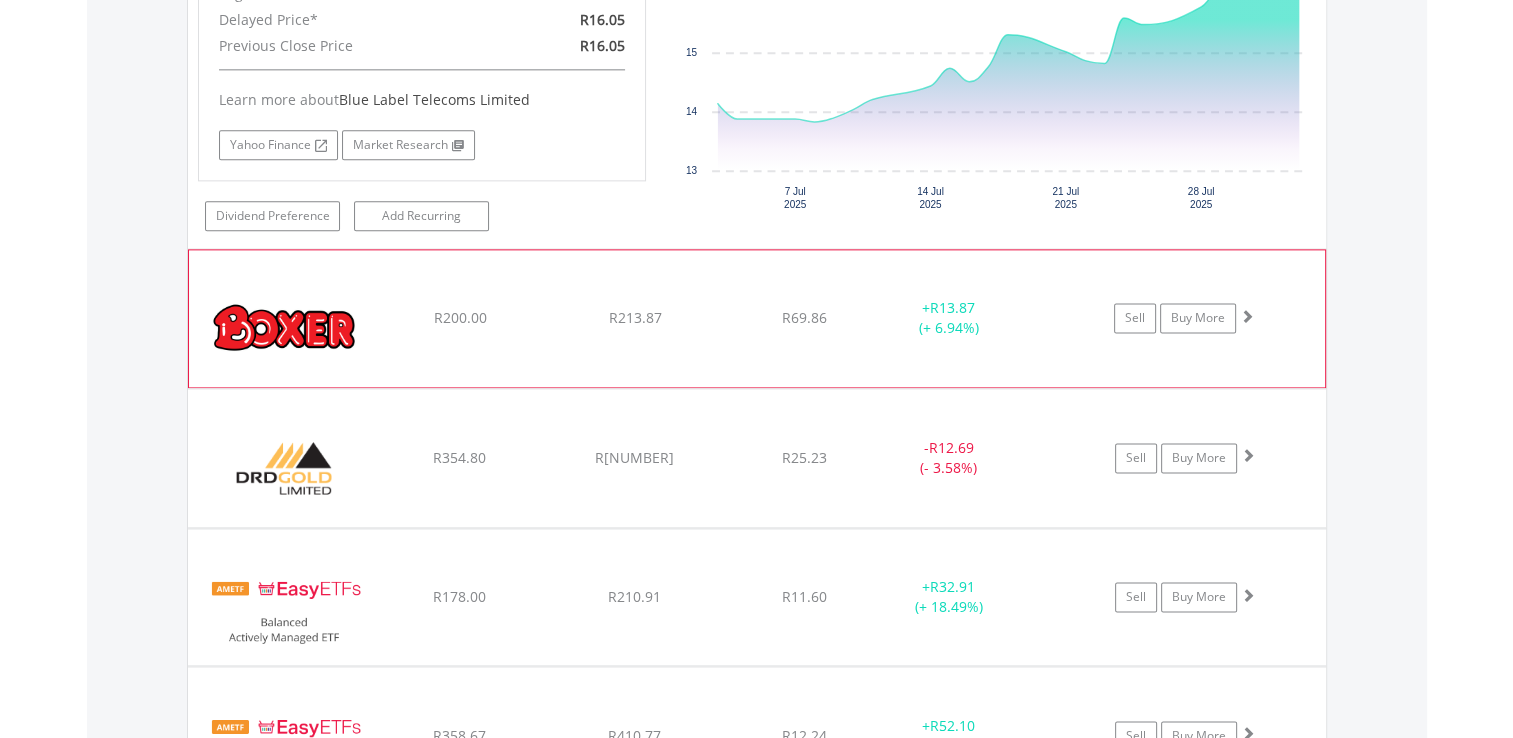 click on "R69.86" at bounding box center (804, -835) 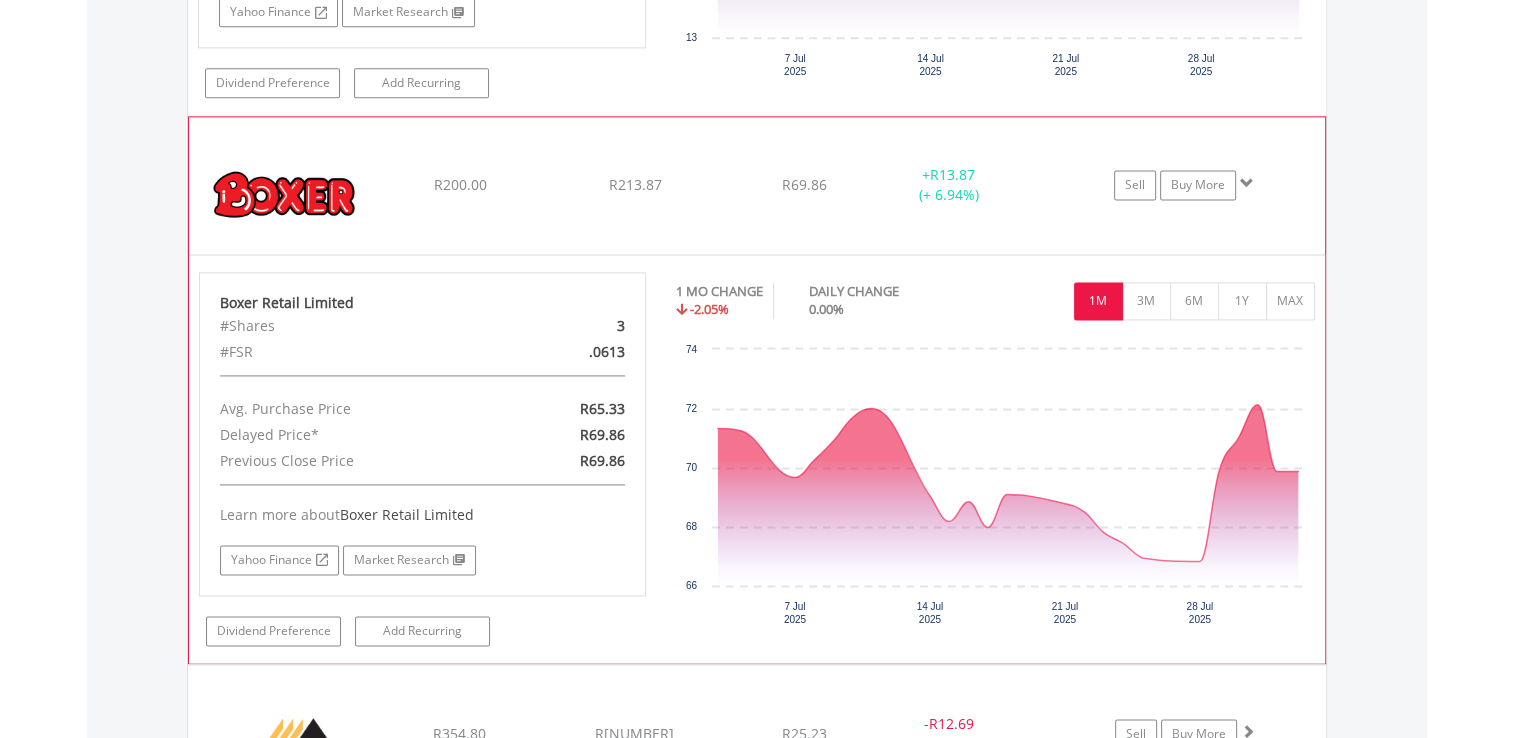 scroll, scrollTop: 2706, scrollLeft: 0, axis: vertical 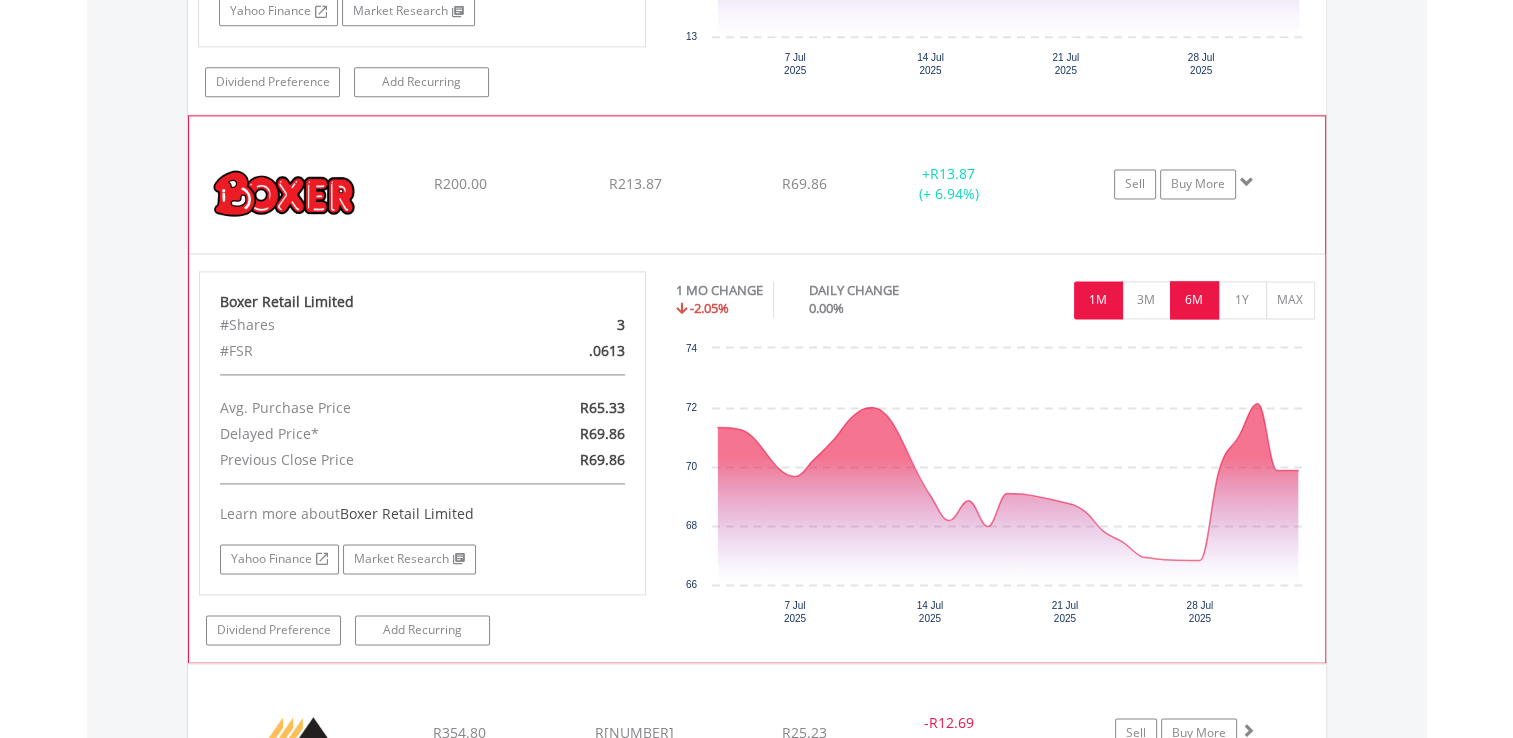 click on "6M" at bounding box center [1194, 300] 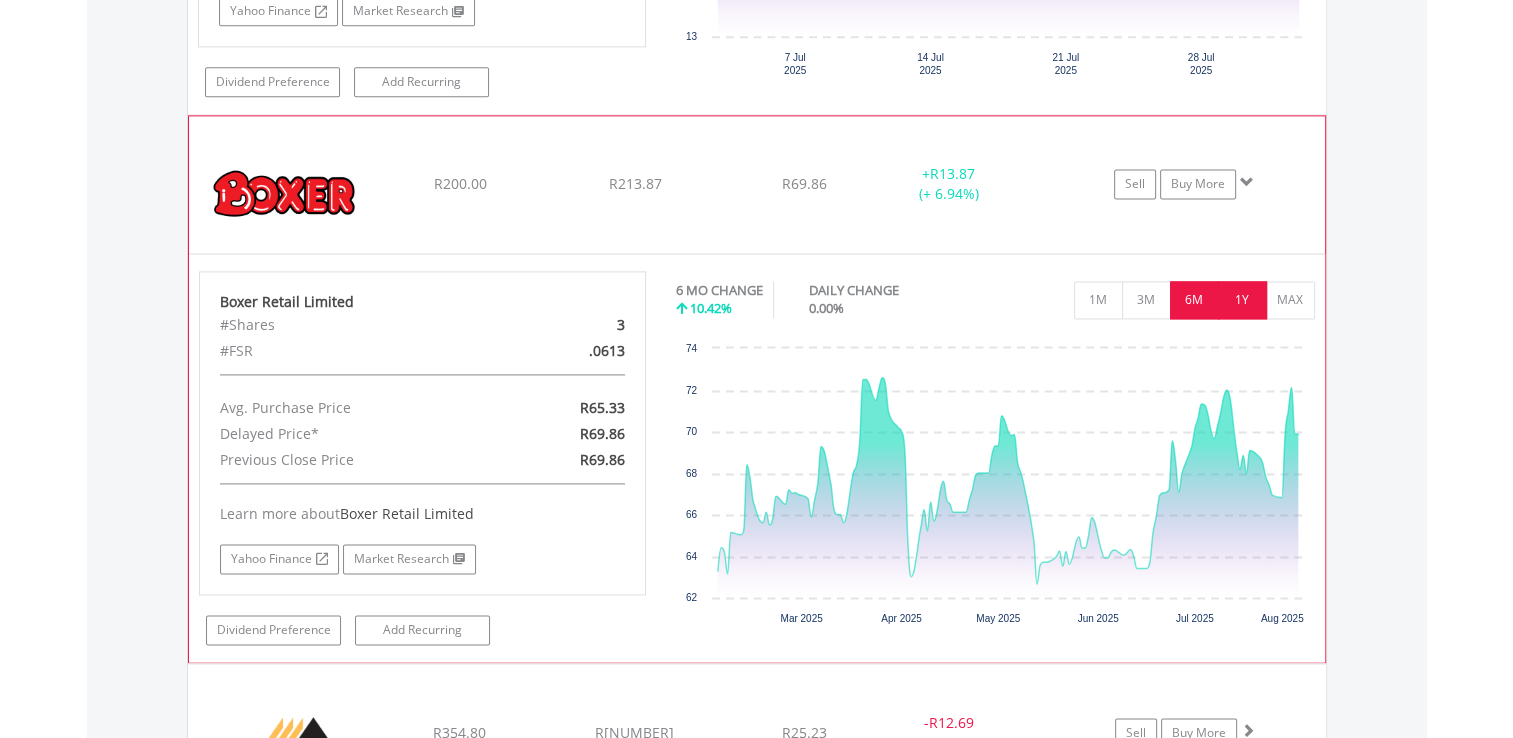 click on "1Y" at bounding box center (1242, 300) 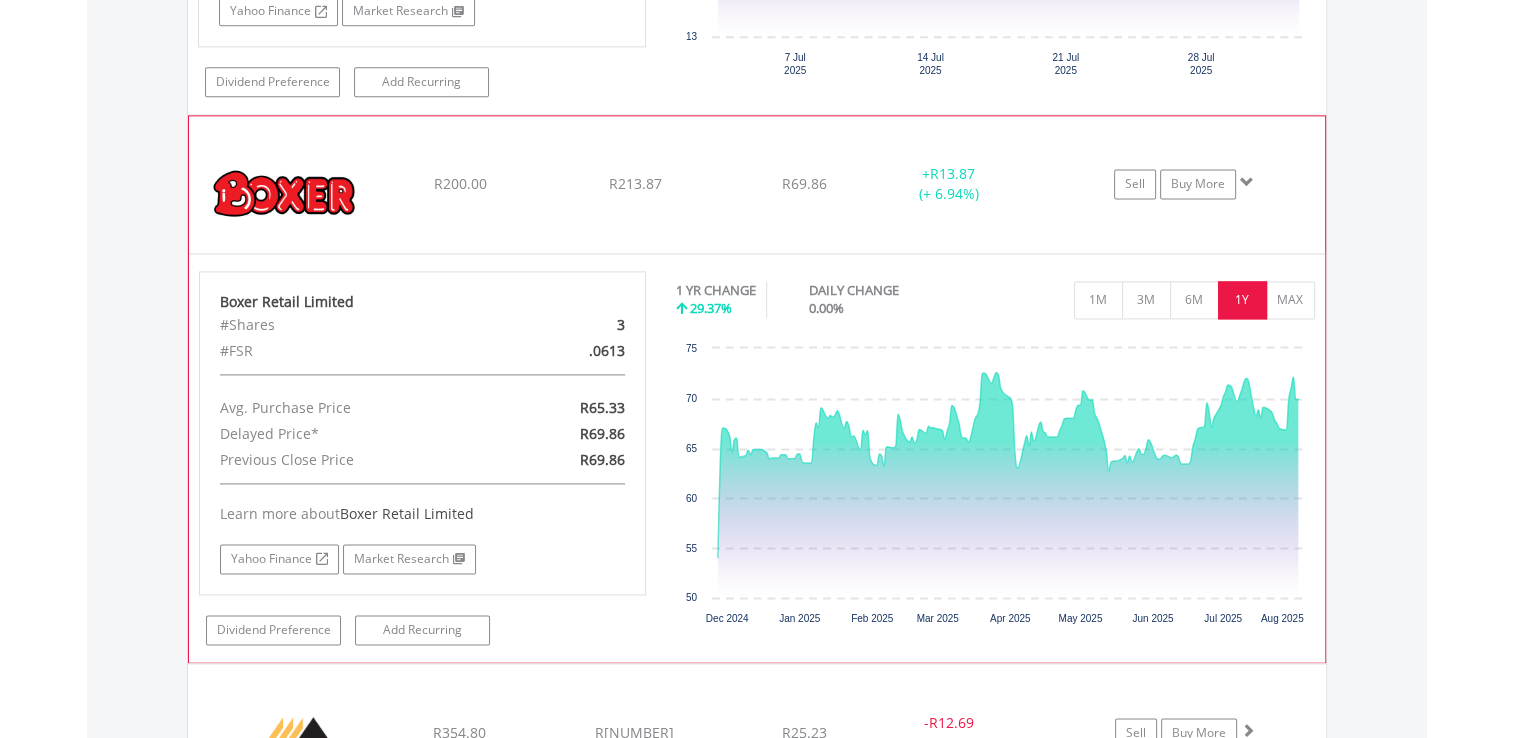 click on "﻿
Boxer Retail Limited
R200.00
R213.87
R69.86
+  R13.87 (+ 6.94%)
Sell
Buy More" at bounding box center [757, -969] 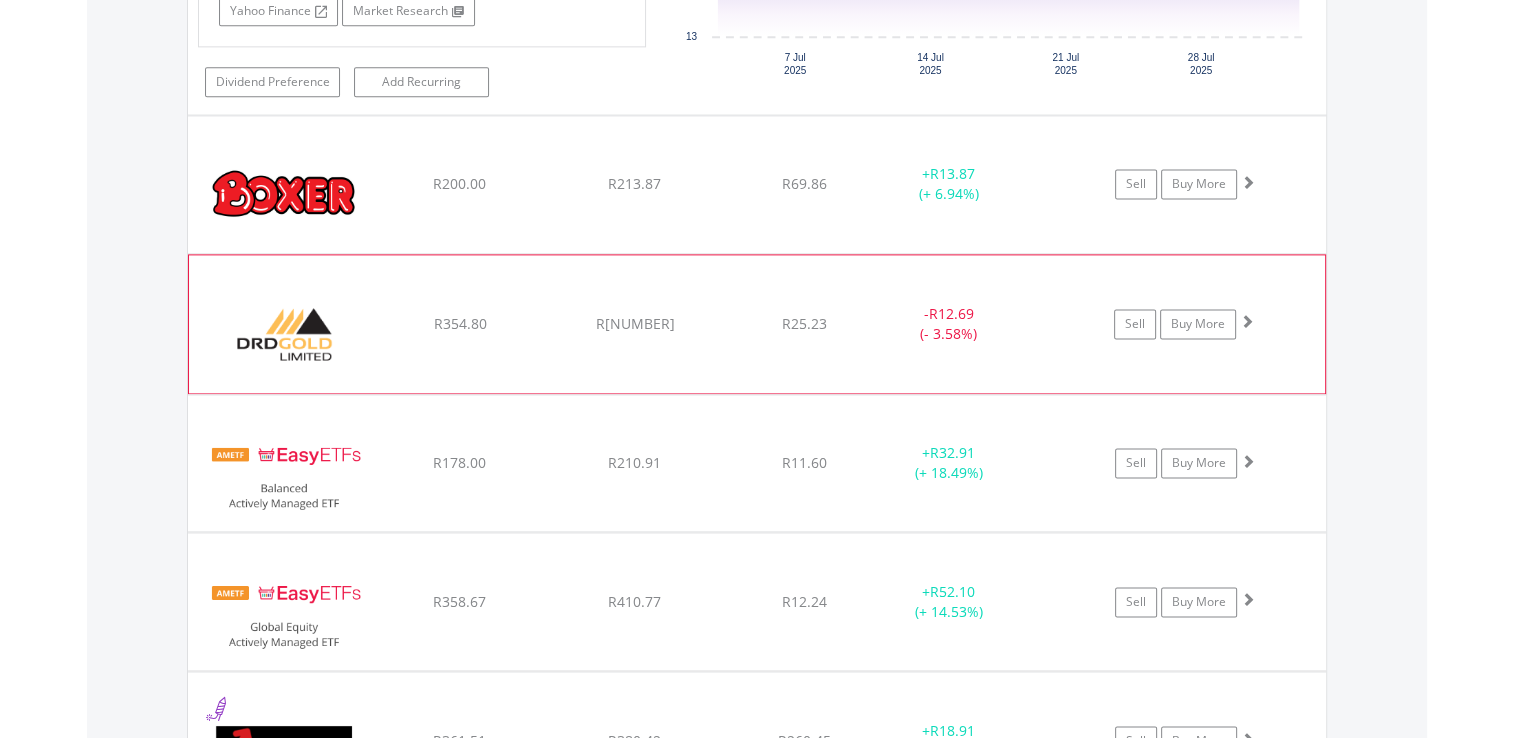 click on "﻿
DRD Gold Limited
R354.80
R342.11
R25.23
-  R12.69 (- 3.58%)
Sell
Buy More" at bounding box center [757, -969] 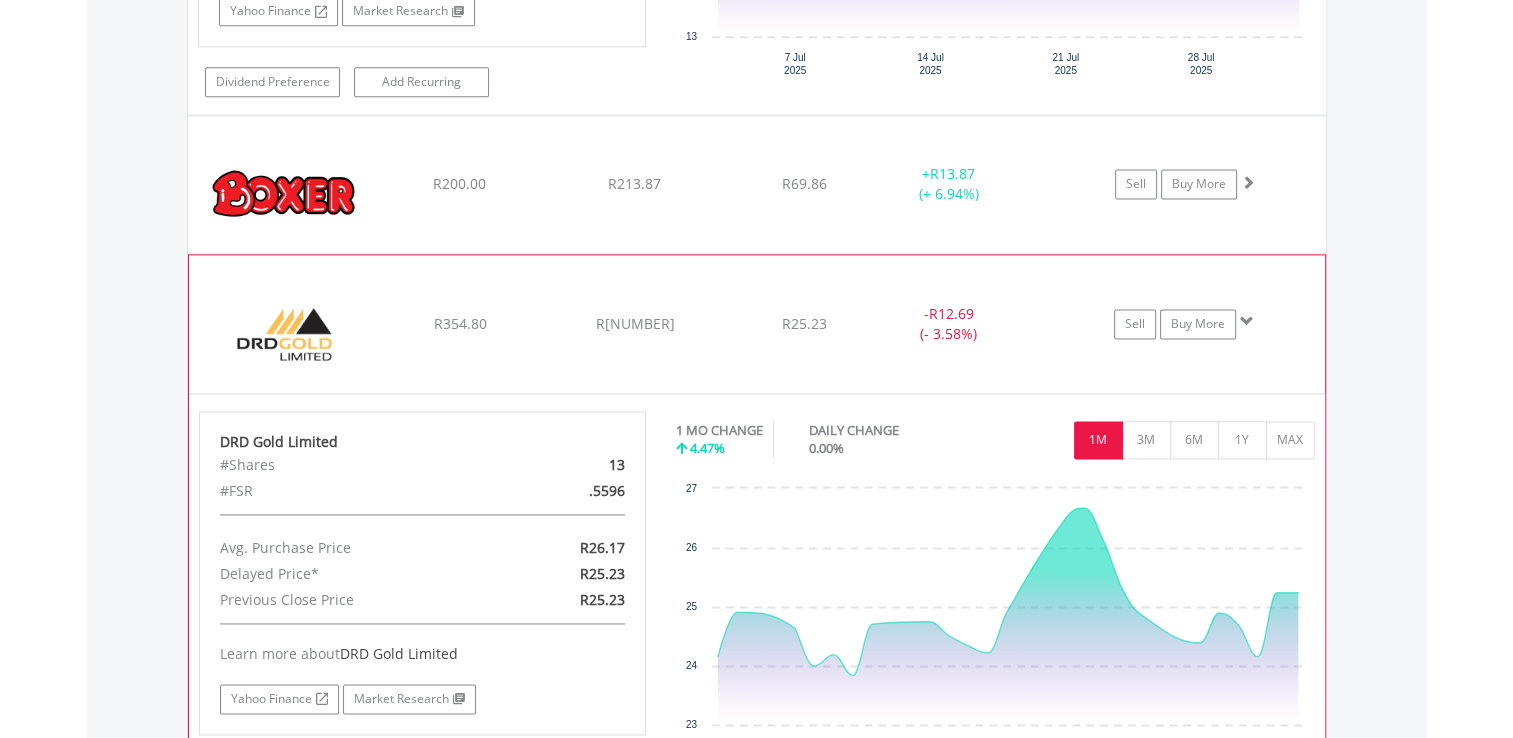 click on "R25.23" at bounding box center [804, -969] 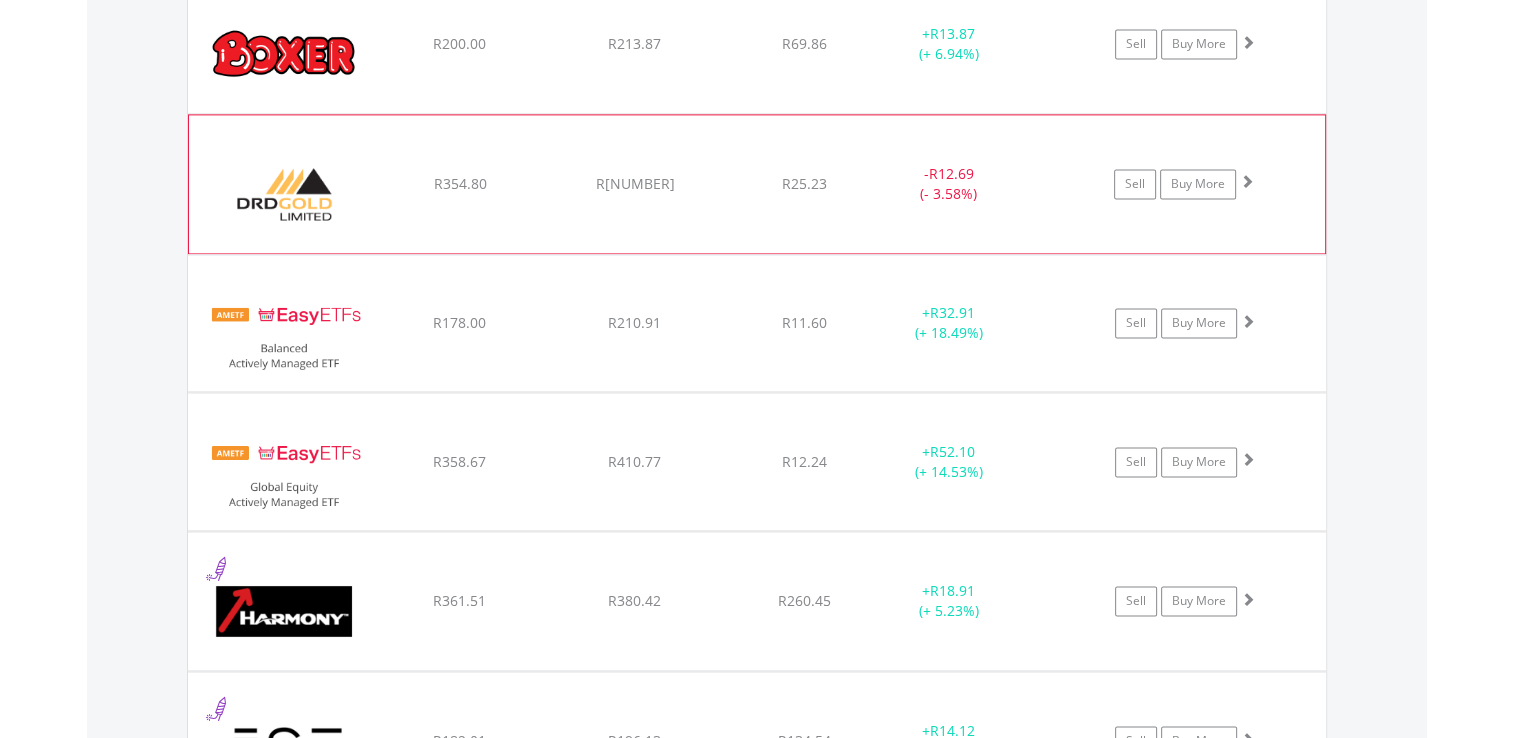 scroll, scrollTop: 2847, scrollLeft: 0, axis: vertical 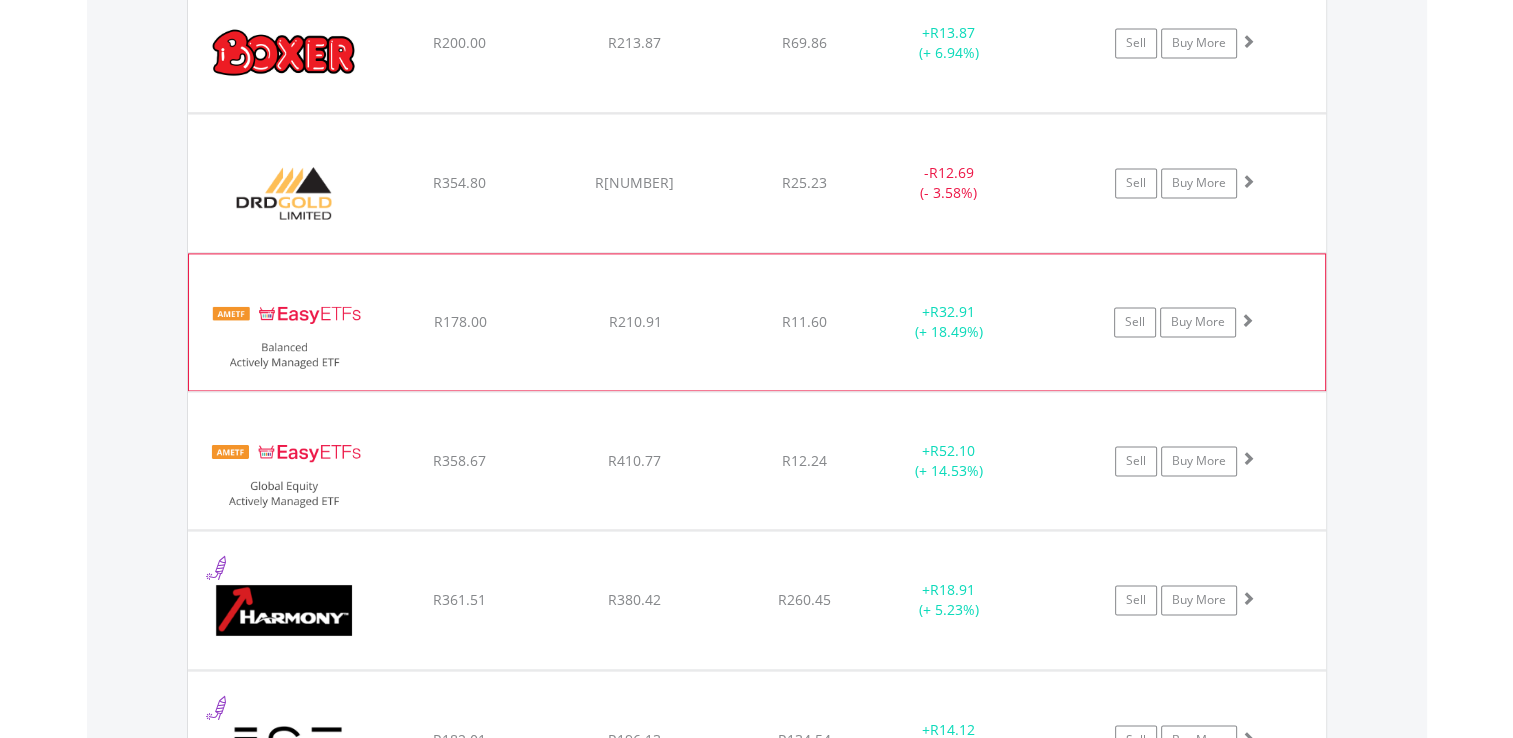 click on "R11.60" at bounding box center (804, -1110) 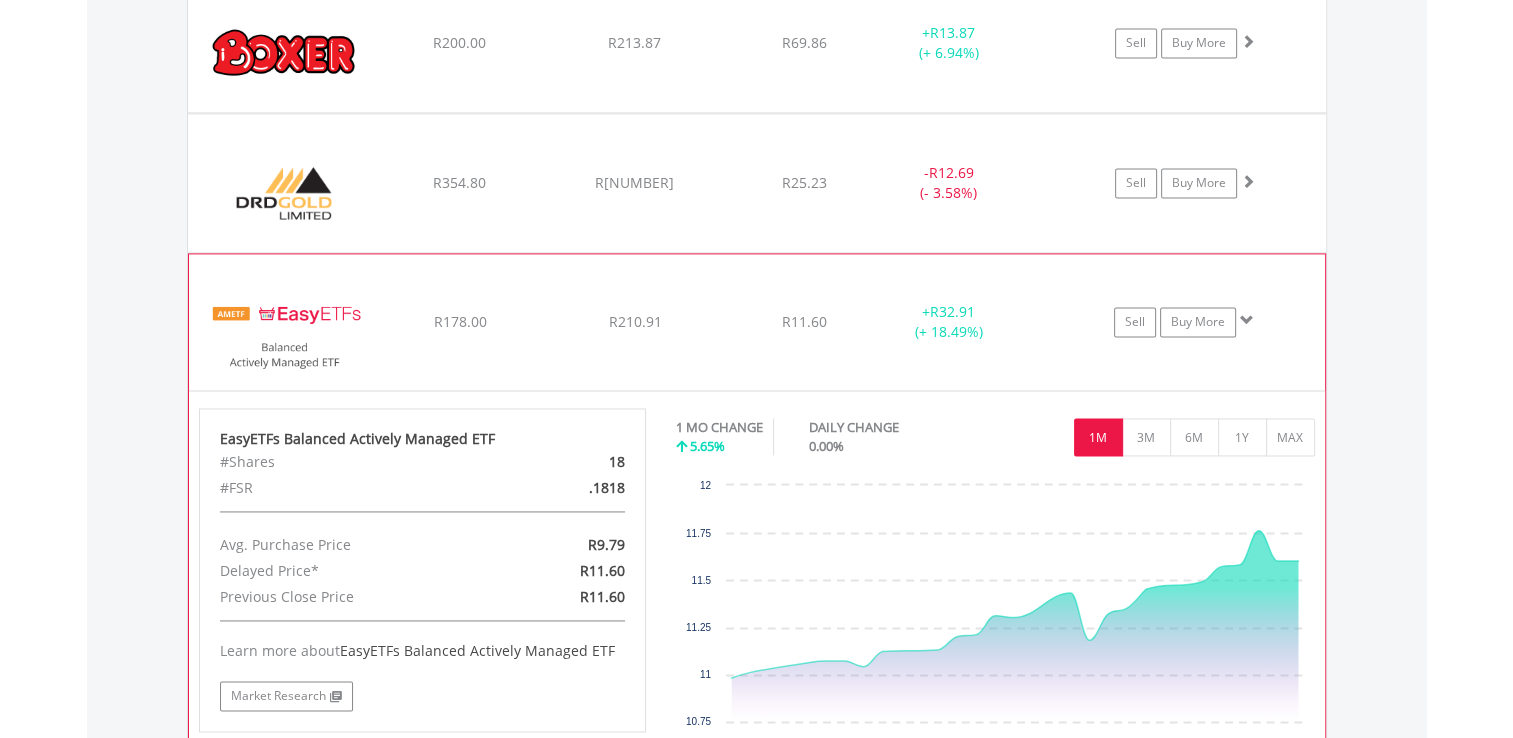 click on "R11.60" at bounding box center [804, -1110] 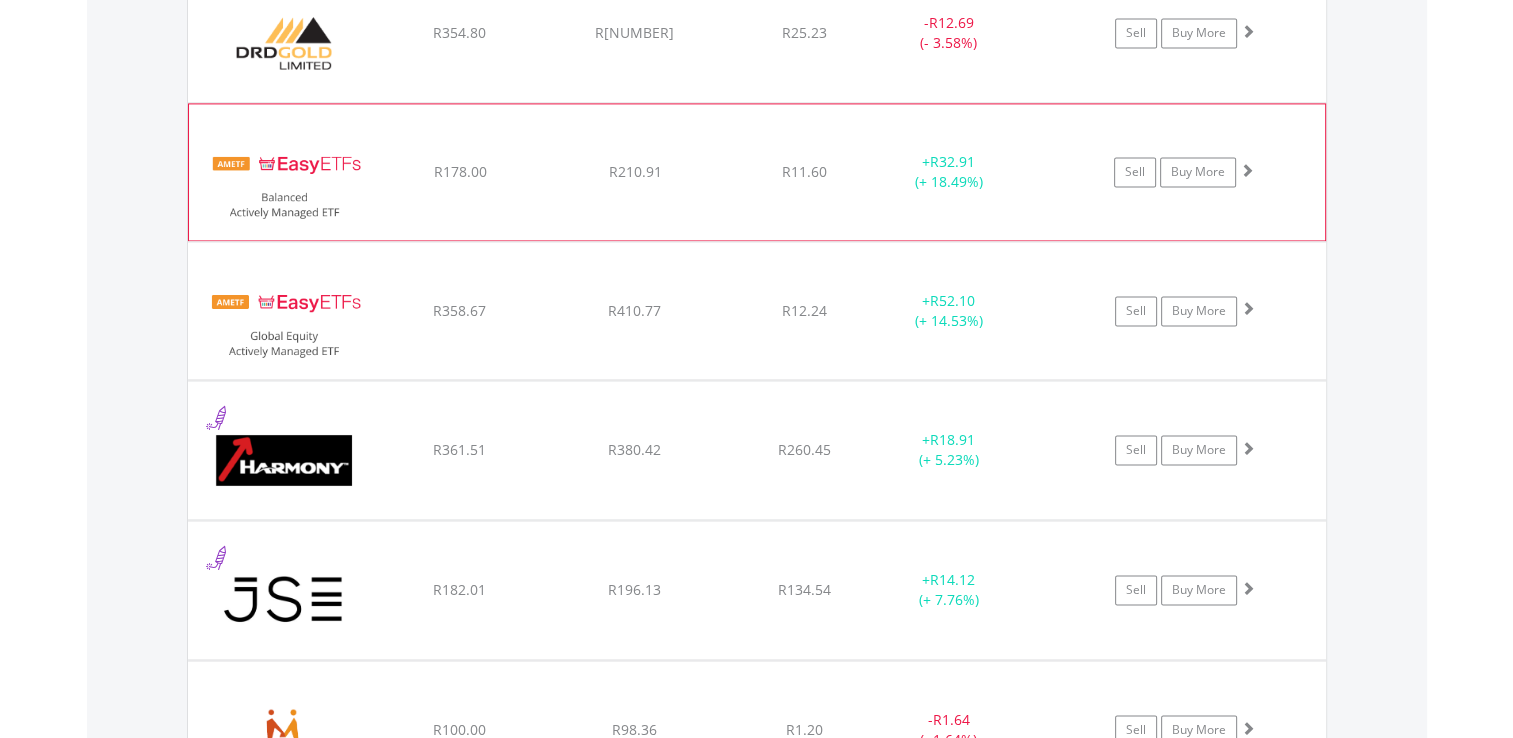 scroll, scrollTop: 2998, scrollLeft: 0, axis: vertical 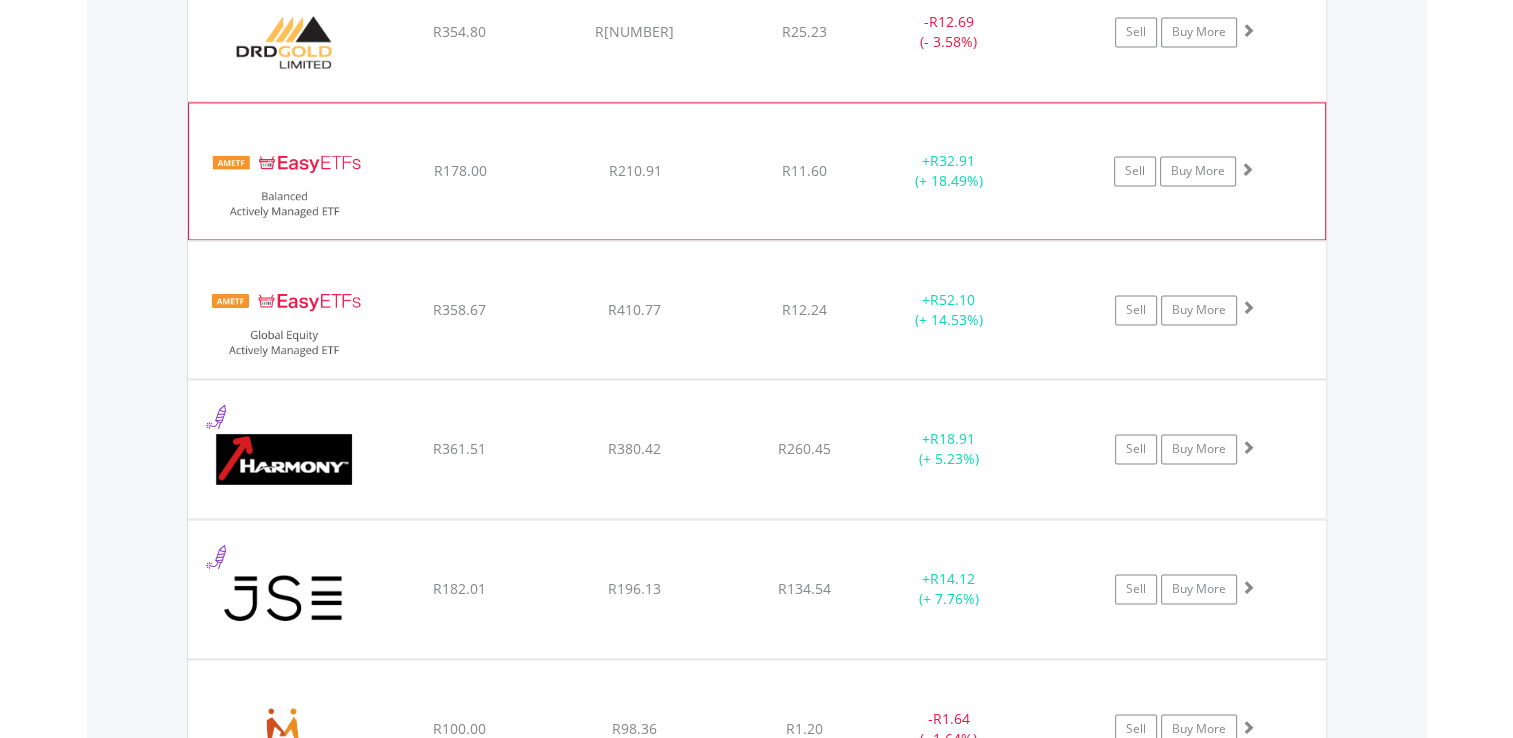 click on "R12.24" at bounding box center [804, -1261] 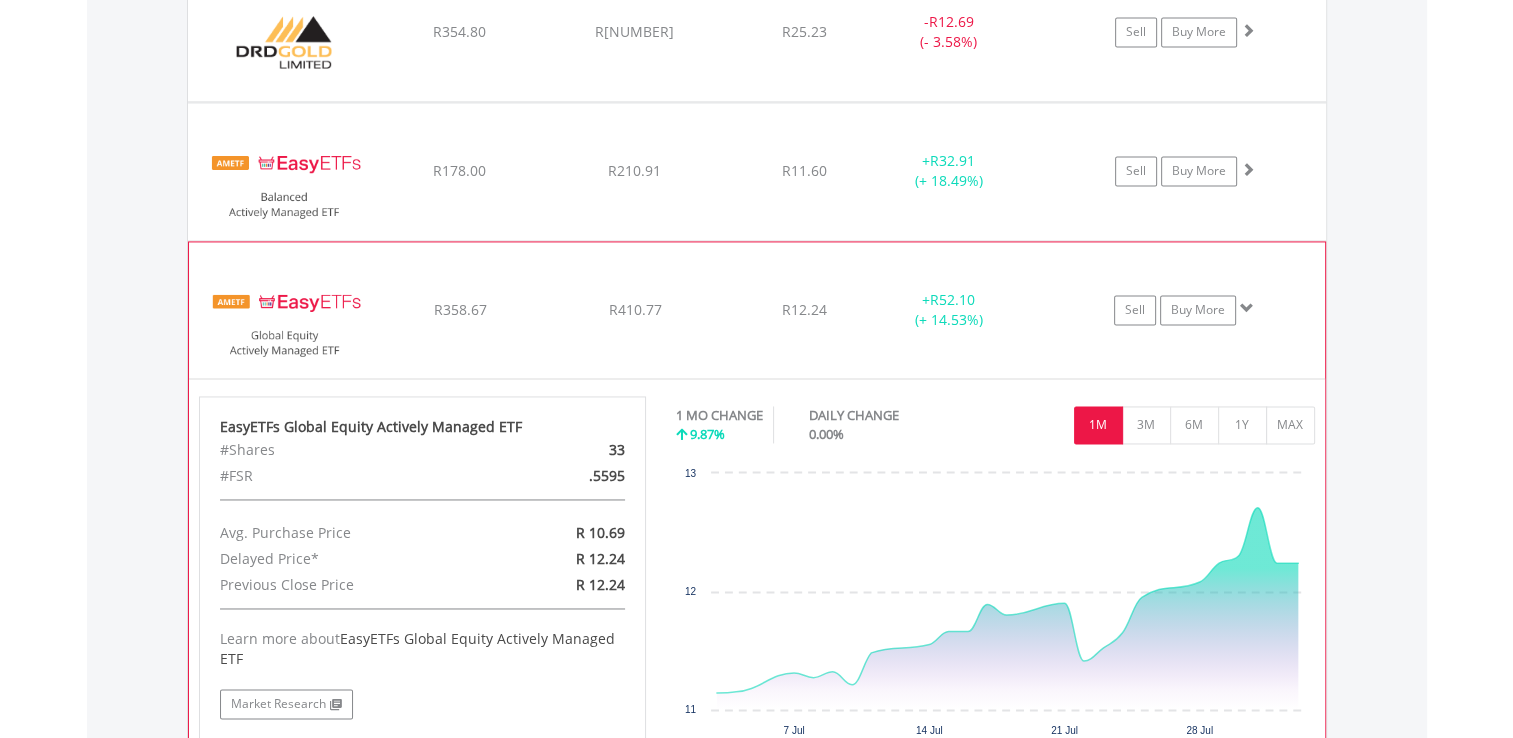 click on "﻿
EasyETFs Global Equity Actively Managed ETF
R358.67
R410.77
R12.24
+  R52.10 (+ 14.53%)
Sell
Buy More" at bounding box center (757, -1261) 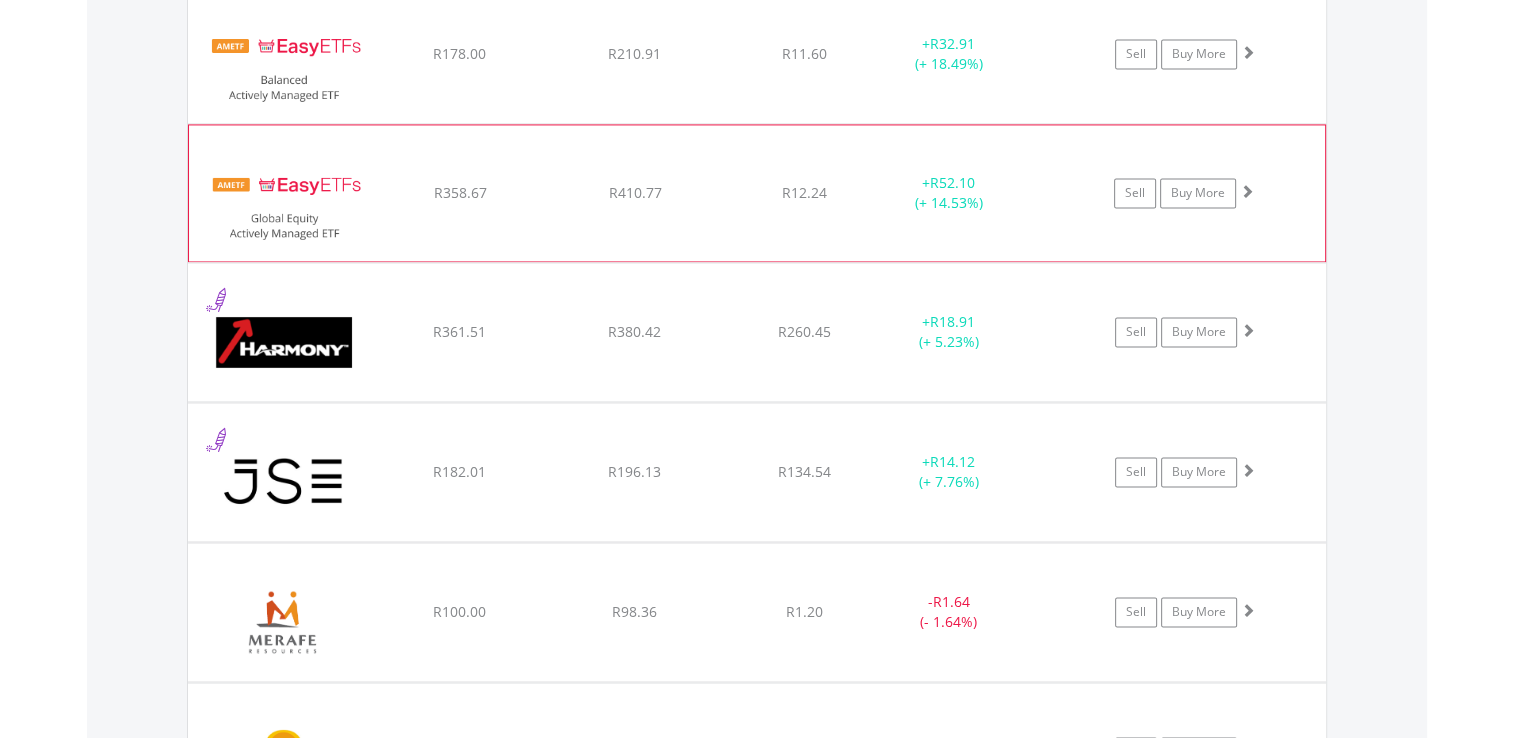 scroll, scrollTop: 3127, scrollLeft: 0, axis: vertical 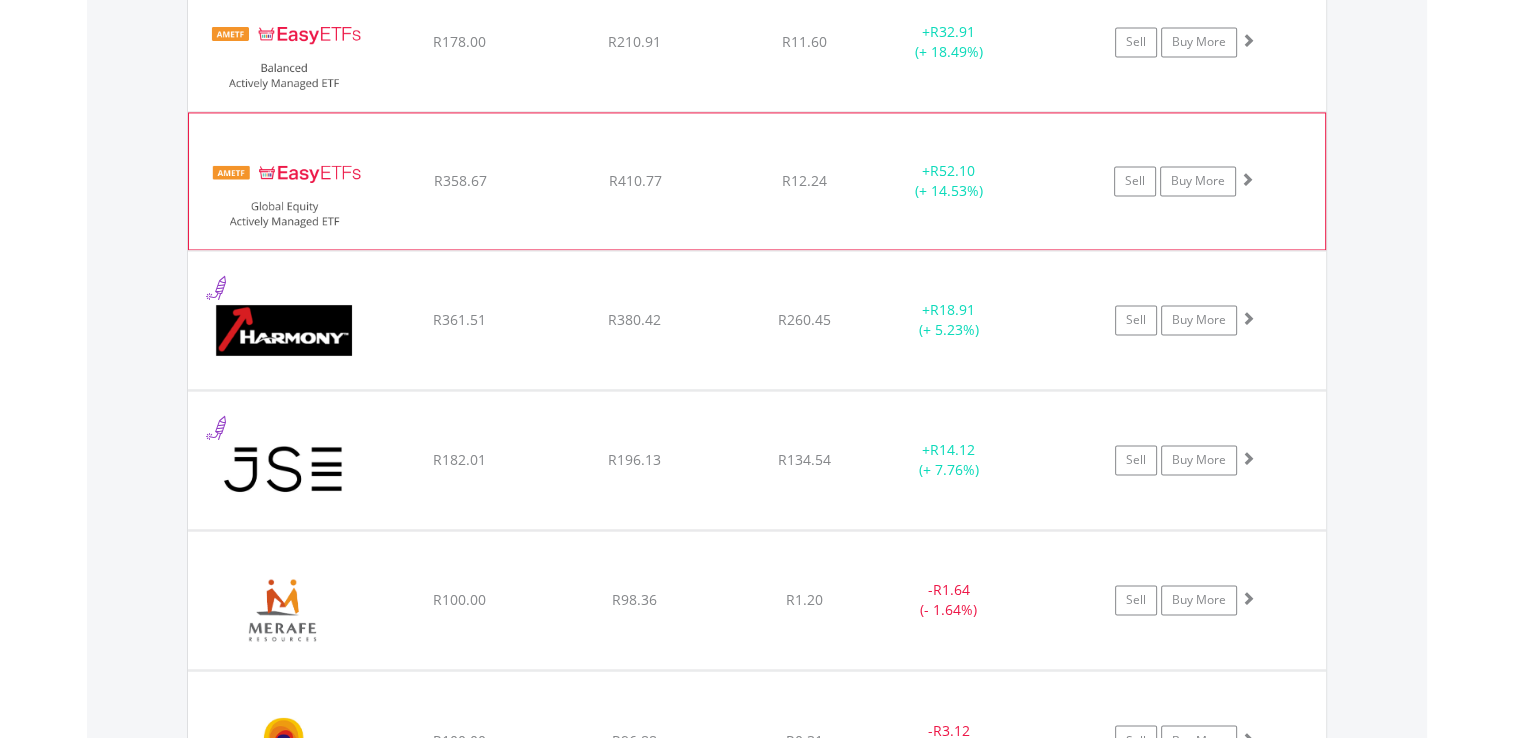 click on "﻿
Harmony Gold Mining Company Limited
R361.51
R380.42
R260.45
+  R18.91 (+ 5.23%)
Sell
Buy More" at bounding box center (757, -1390) 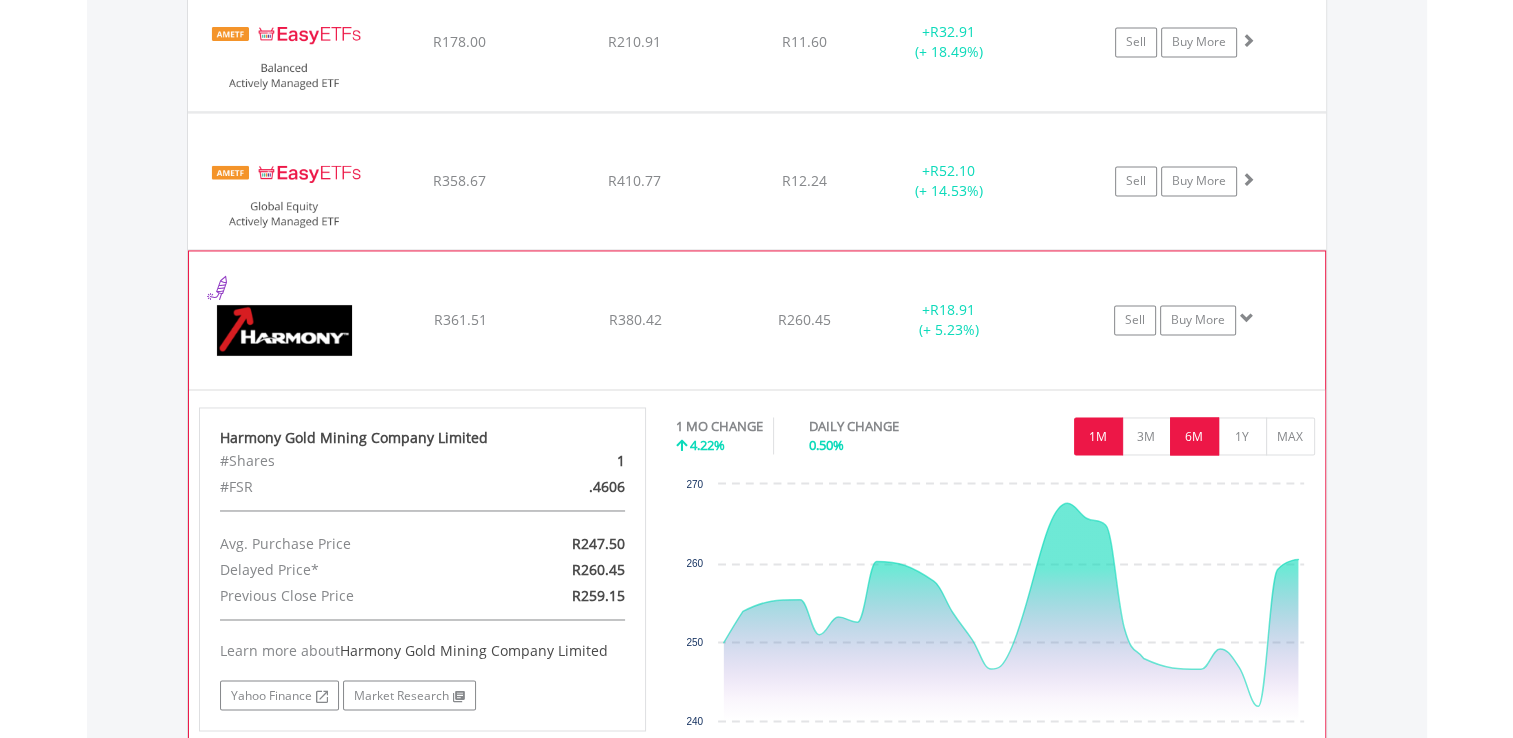 click on "6M" at bounding box center [1194, 436] 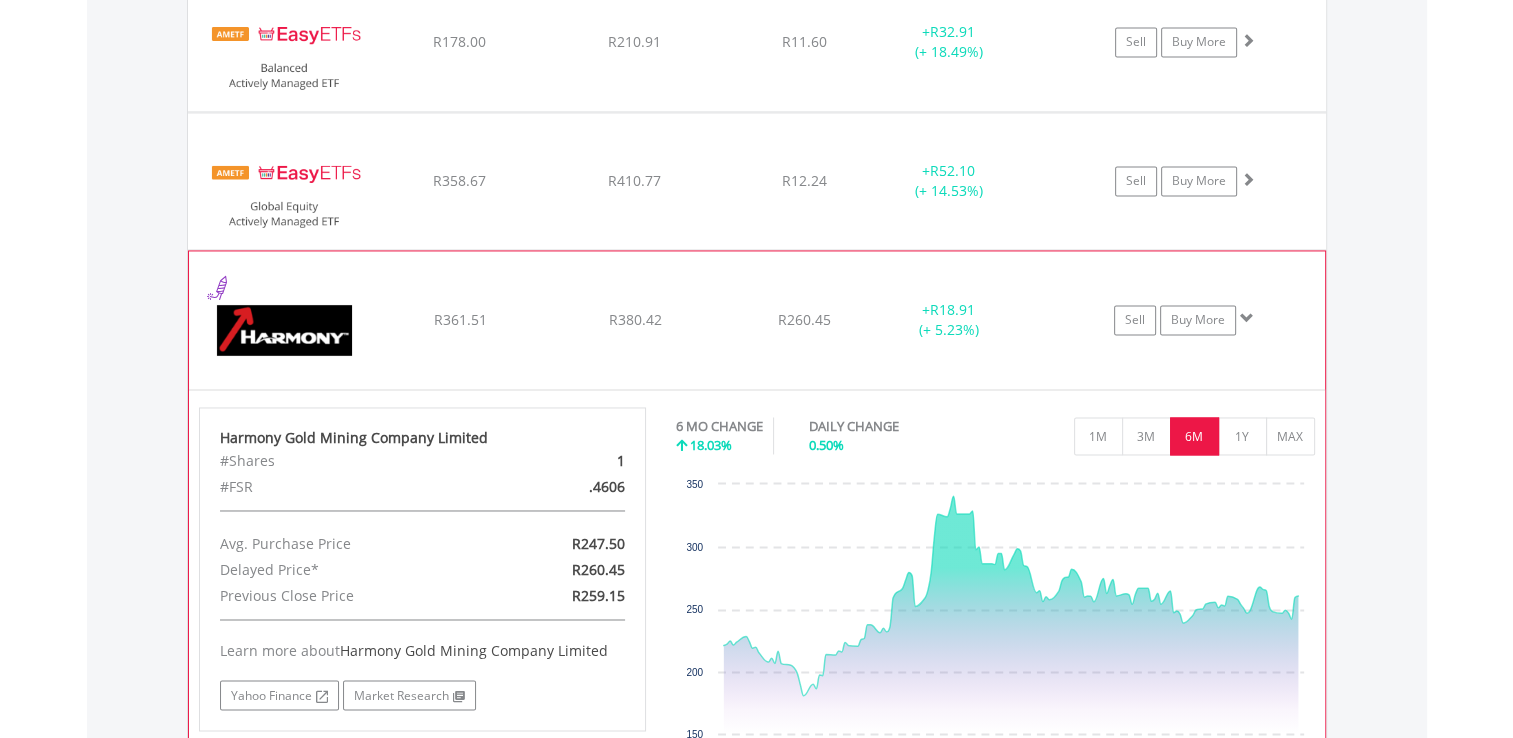 click on "+  R18.91 (+ 5.23%)" at bounding box center (949, -1390) 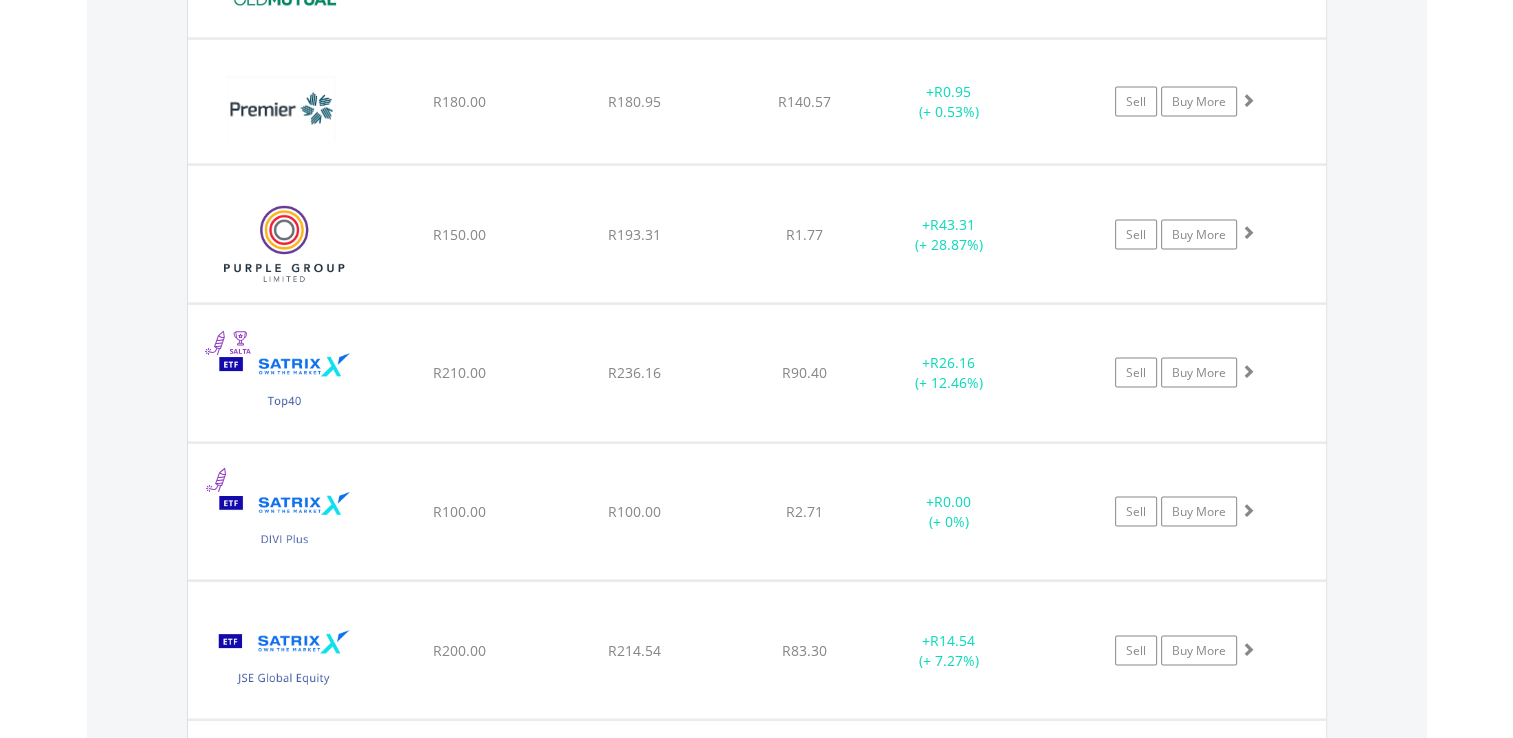 scroll, scrollTop: 4110, scrollLeft: 0, axis: vertical 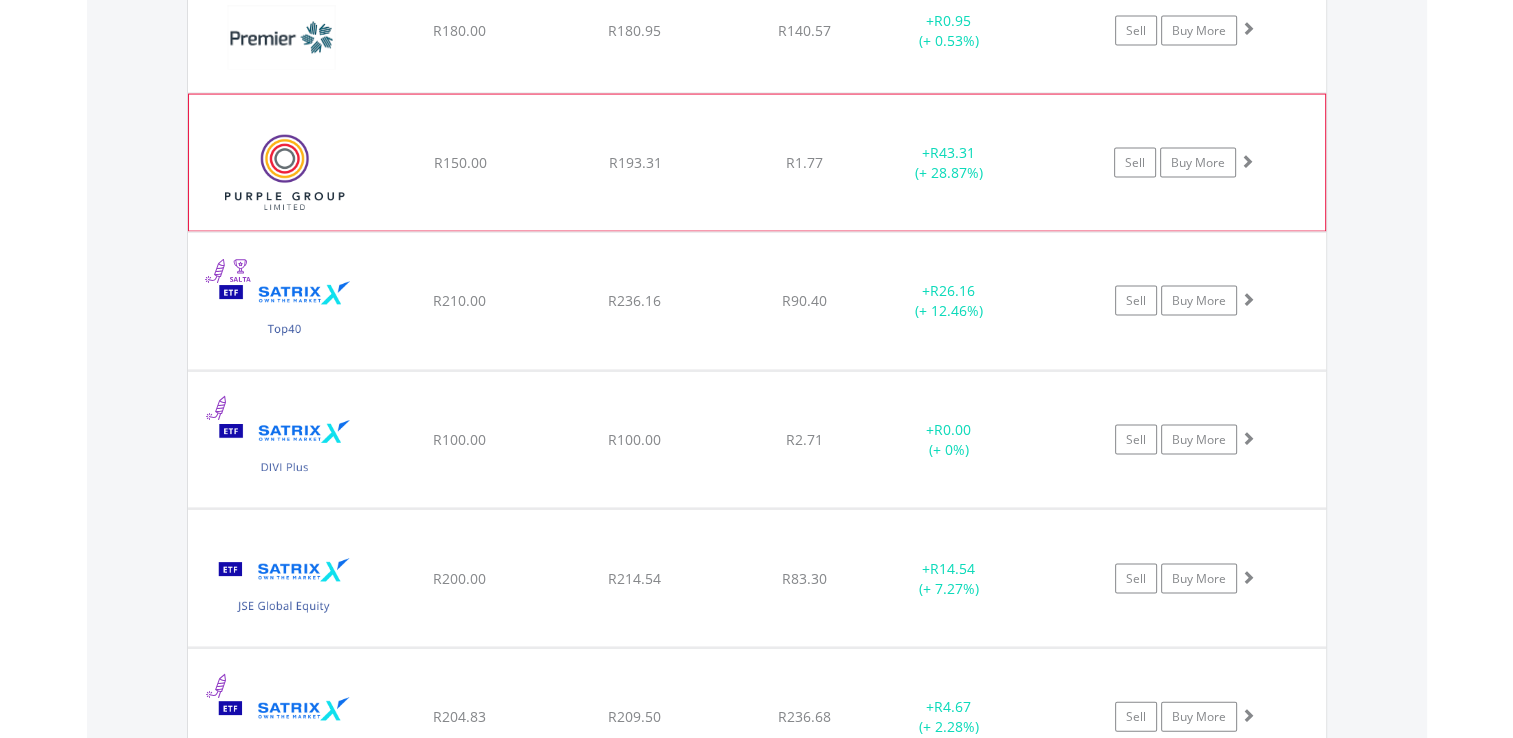 click on "﻿
Purple Group Limited
R150.00
R193.31
R1.77
+  R43.31 (+ 28.87%)
Sell
Buy More" at bounding box center [757, -2373] 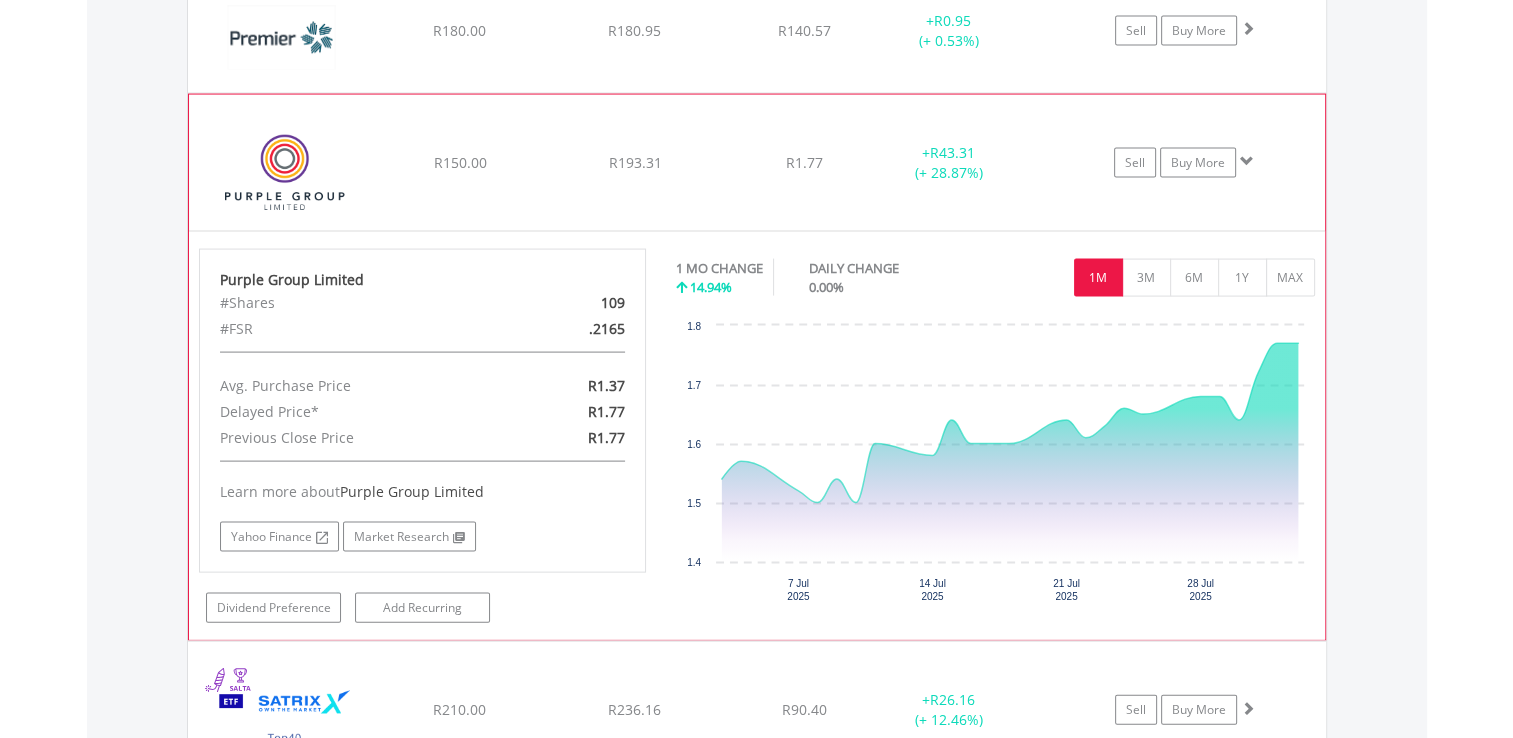 click on "﻿
Purple Group Limited
R150.00
R193.31
R1.77
+  R43.31 (+ 28.87%)
Sell
Buy More" at bounding box center [757, -2373] 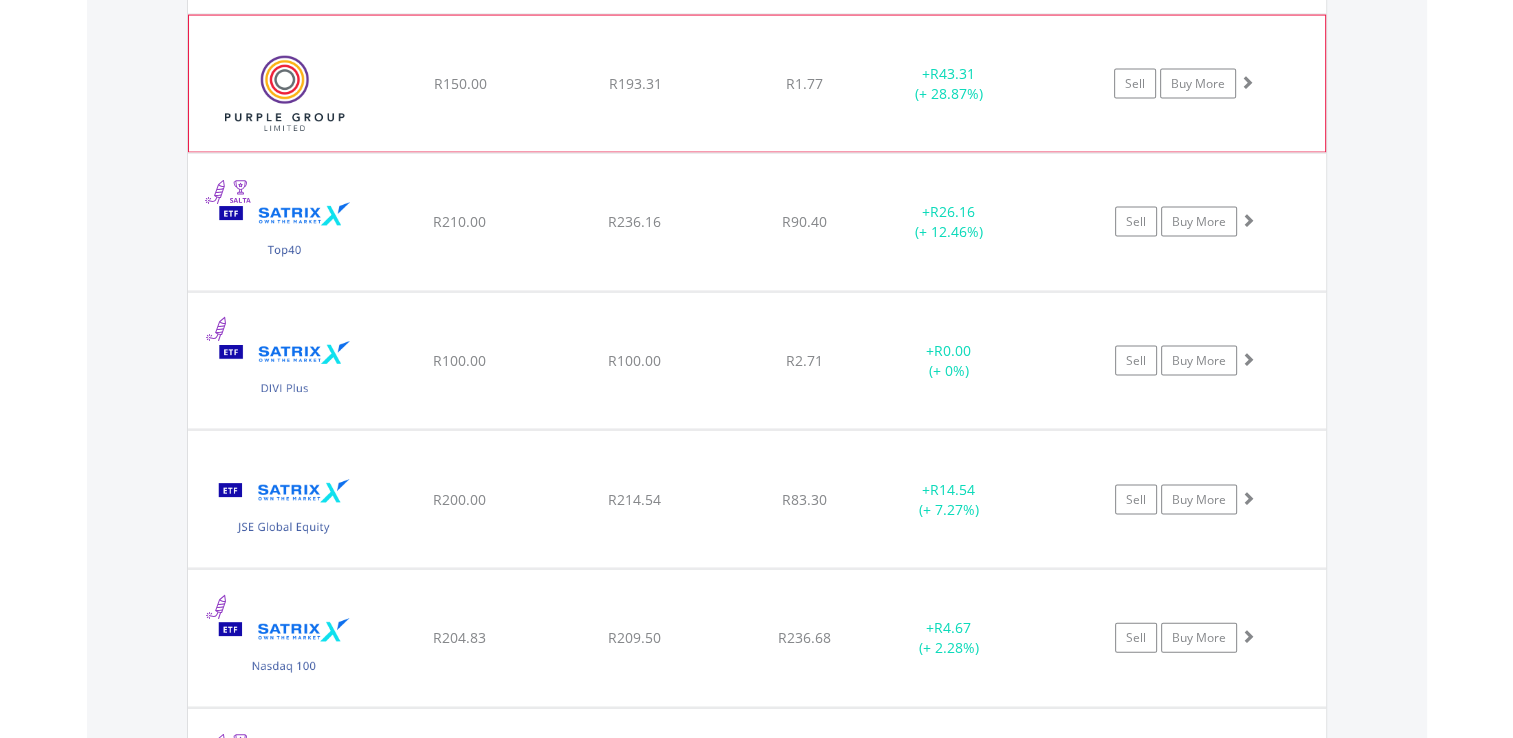 scroll, scrollTop: 4197, scrollLeft: 0, axis: vertical 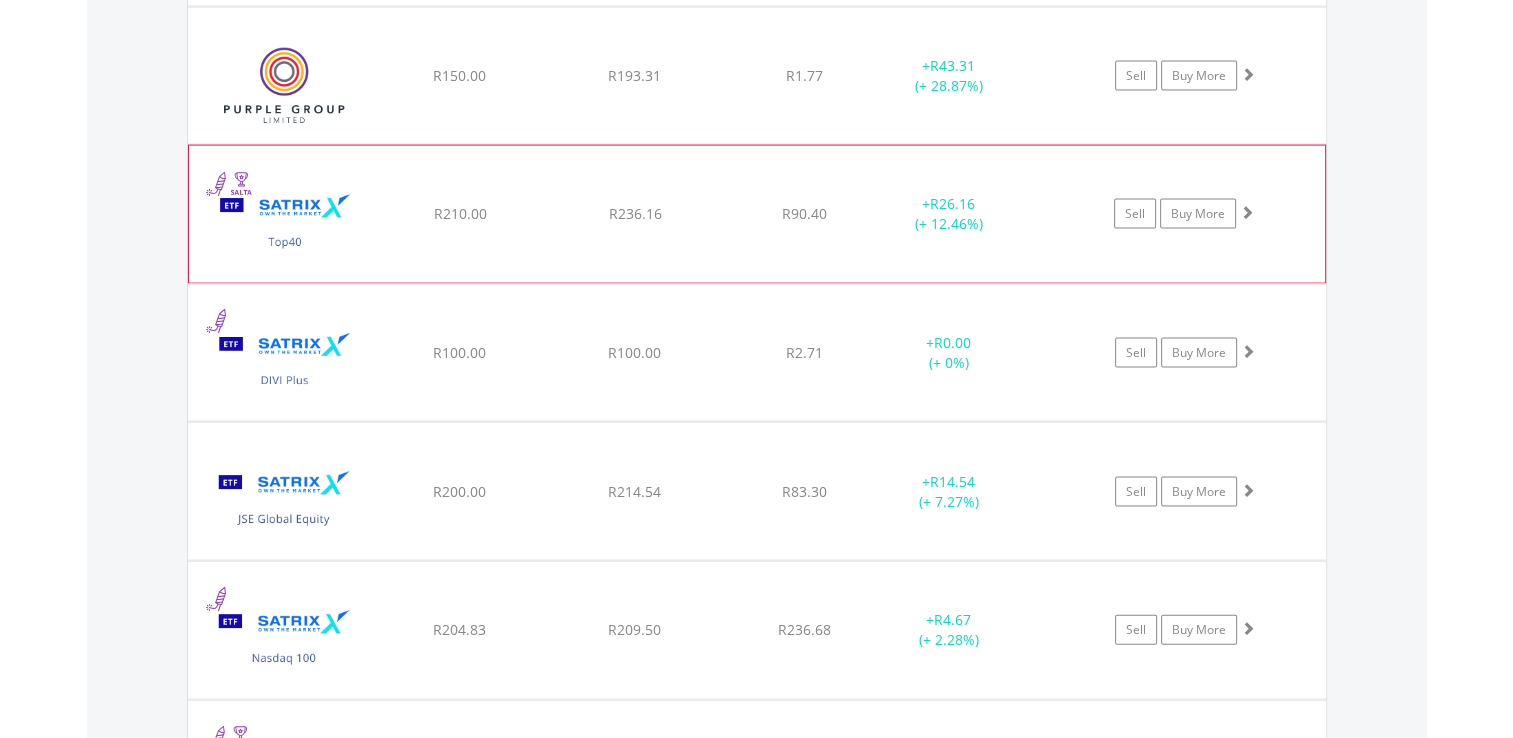 click on "﻿
Satrix 40 ETF
R210.00
R236.16
R90.40
+  R26.16 (+ 12.46%)
Sell
Buy More" at bounding box center (757, -2460) 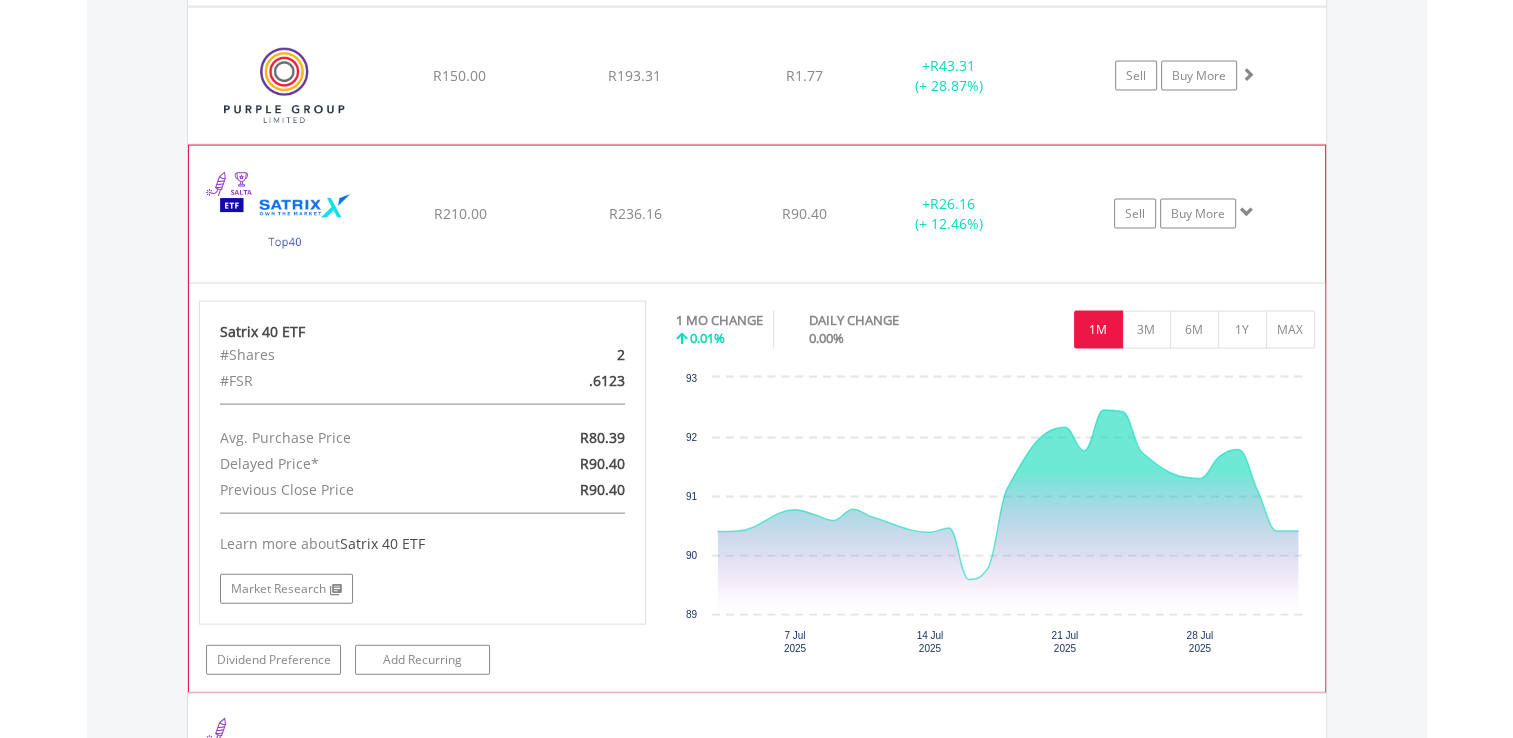 click on "﻿
Satrix 40 ETF
R210.00
R236.16
R90.40
+  R26.16 (+ 12.46%)
Sell
Buy More" at bounding box center [757, -2460] 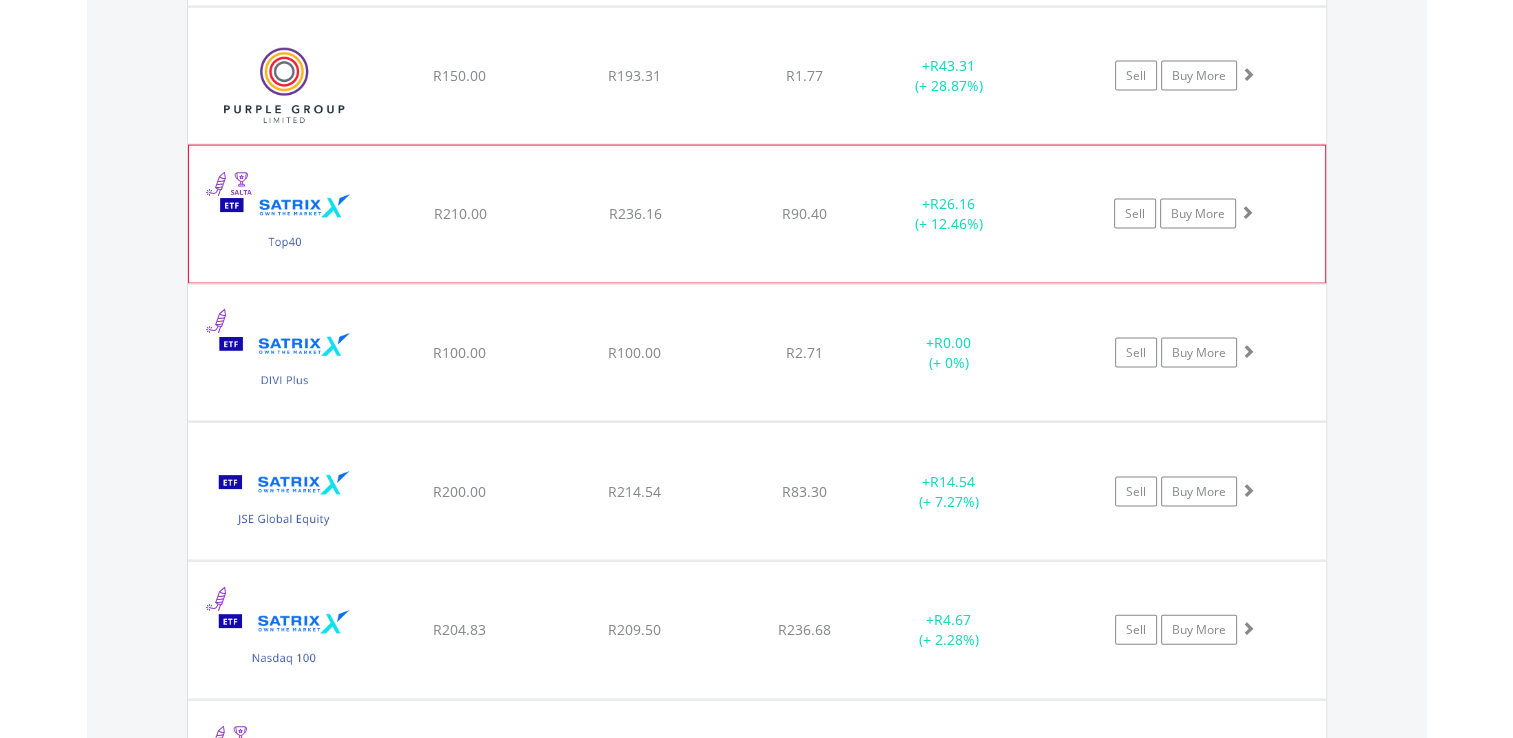 click on "﻿
Satrix 40 ETF
R210.00
R236.16
R90.40
+  R26.16 (+ 12.46%)
Sell
Buy More" at bounding box center [757, -2460] 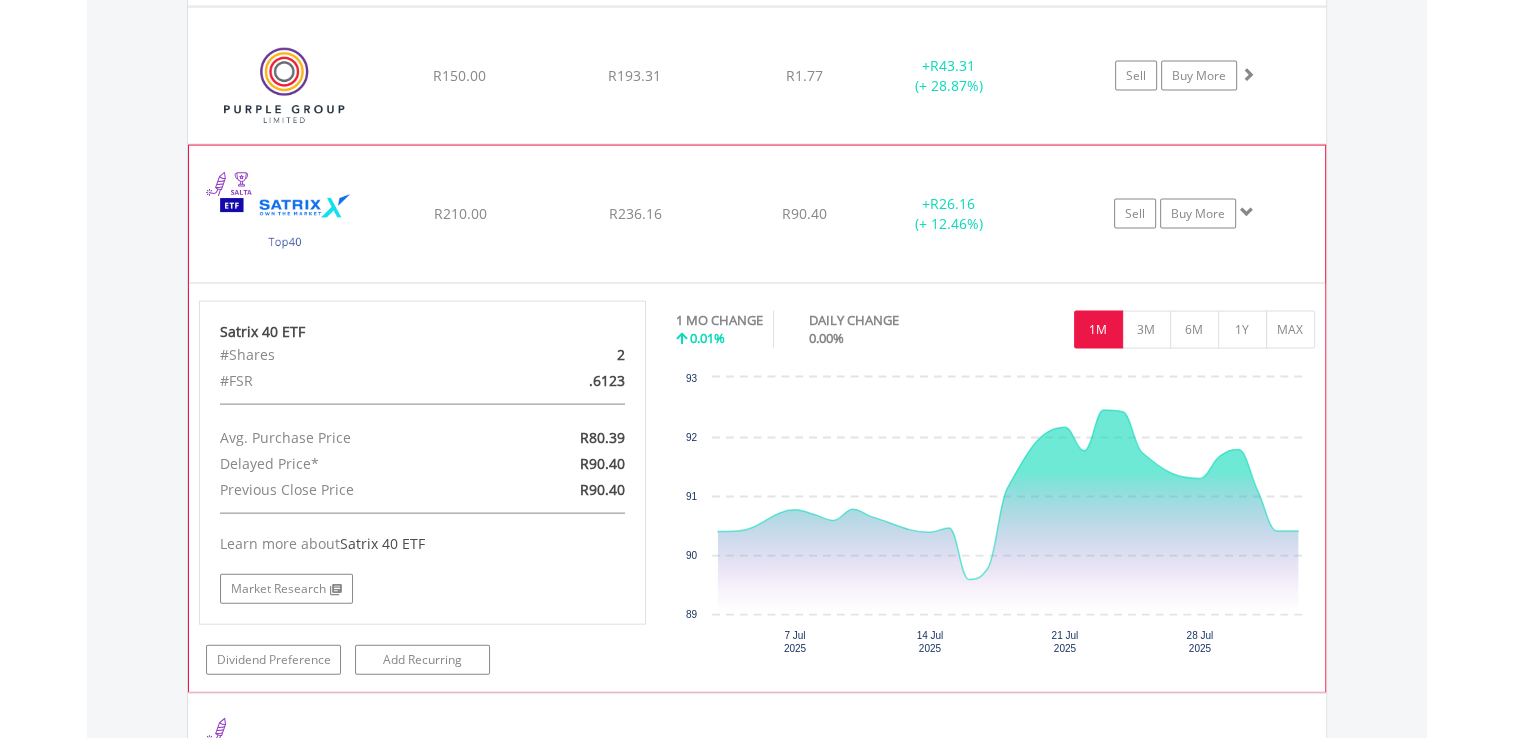 click on "﻿
Satrix 40 ETF
R210.00
R236.16
R90.40
+  R26.16 (+ 12.46%)
Sell
Buy More" at bounding box center (757, -2460) 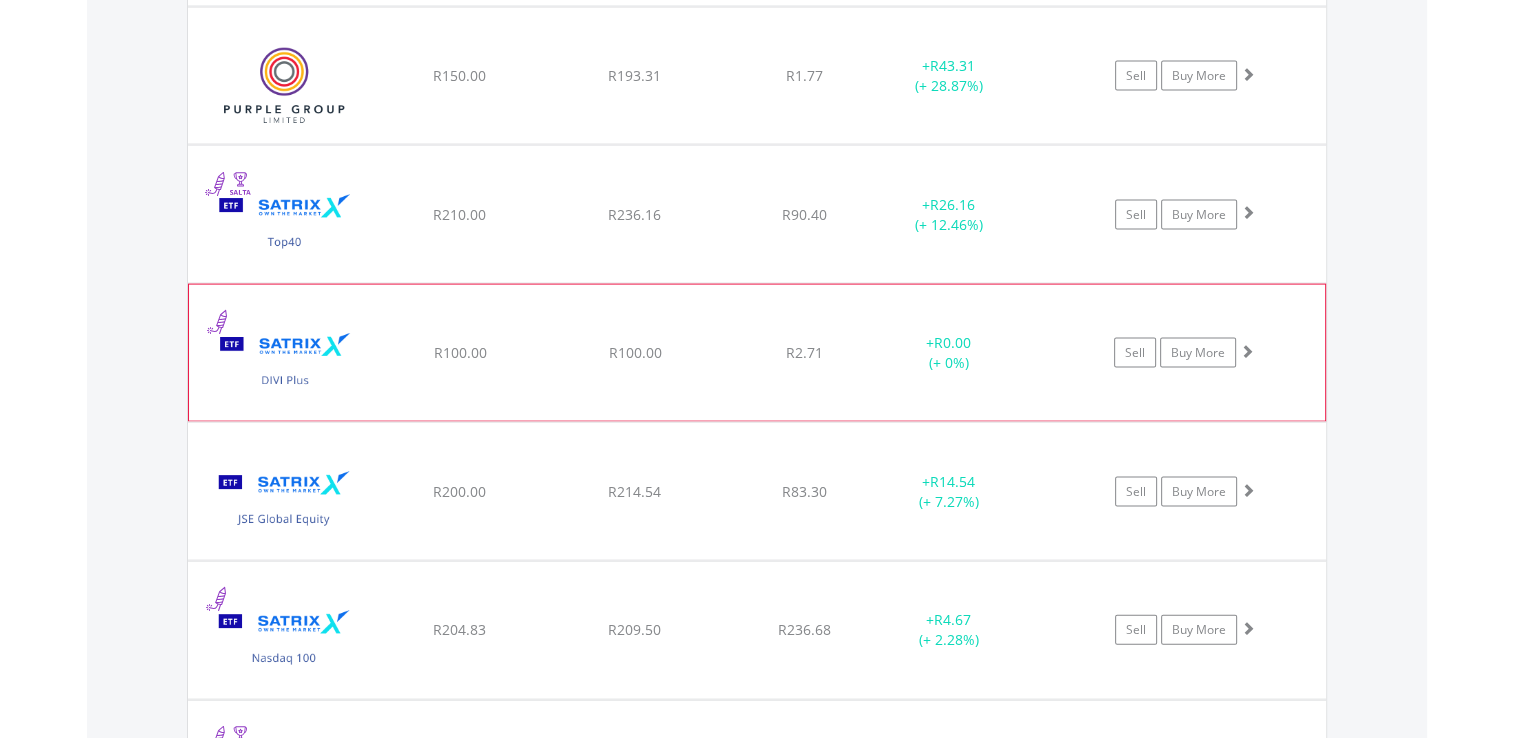click on "﻿
Satrix DIVI ETF
R100.00
R100.00
R2.71
+  R0.00 (+ 0%)
Sell
Buy More" at bounding box center [757, -2460] 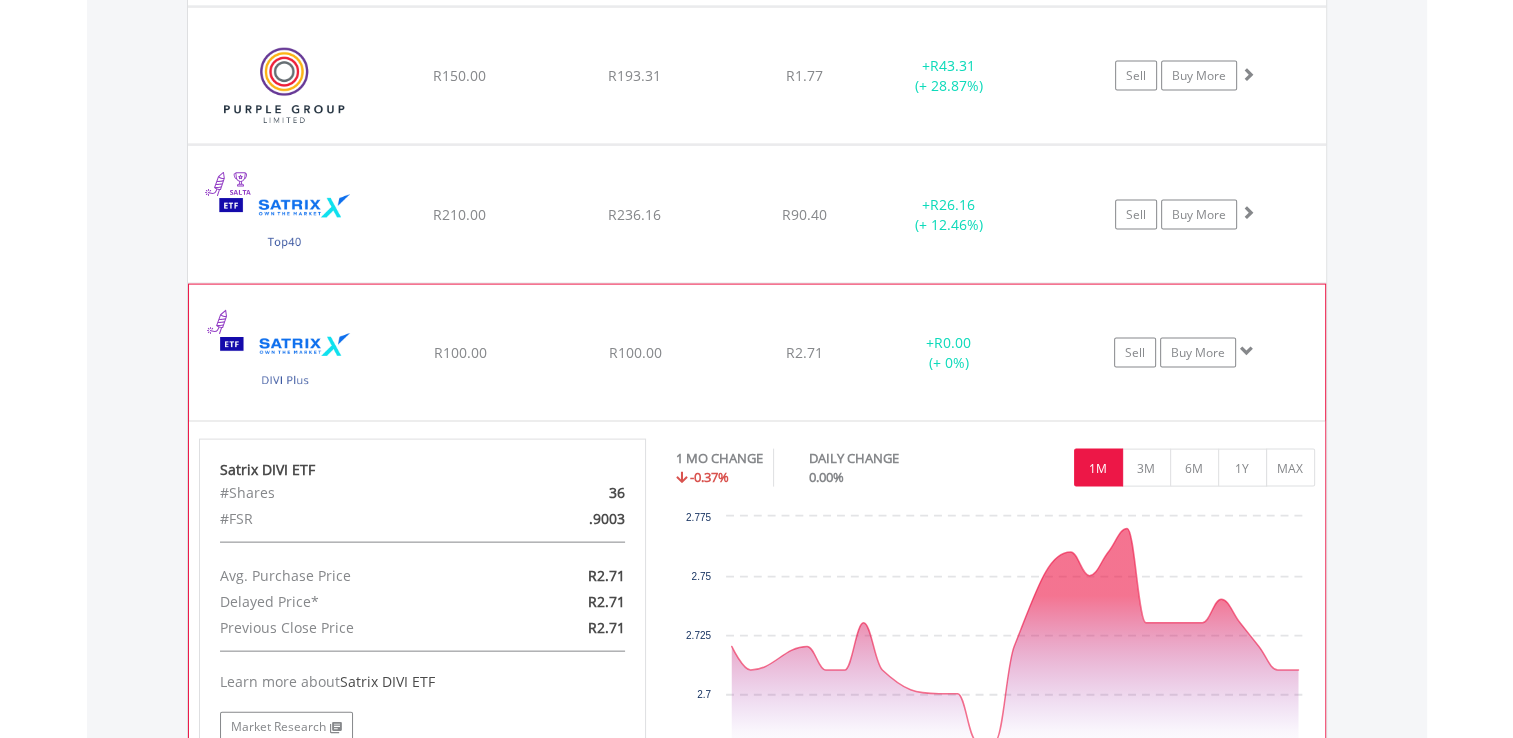 click on "﻿
Satrix DIVI ETF
R100.00
R100.00
R2.71
+  R0.00 (+ 0%)
Sell
Buy More" at bounding box center (757, -2460) 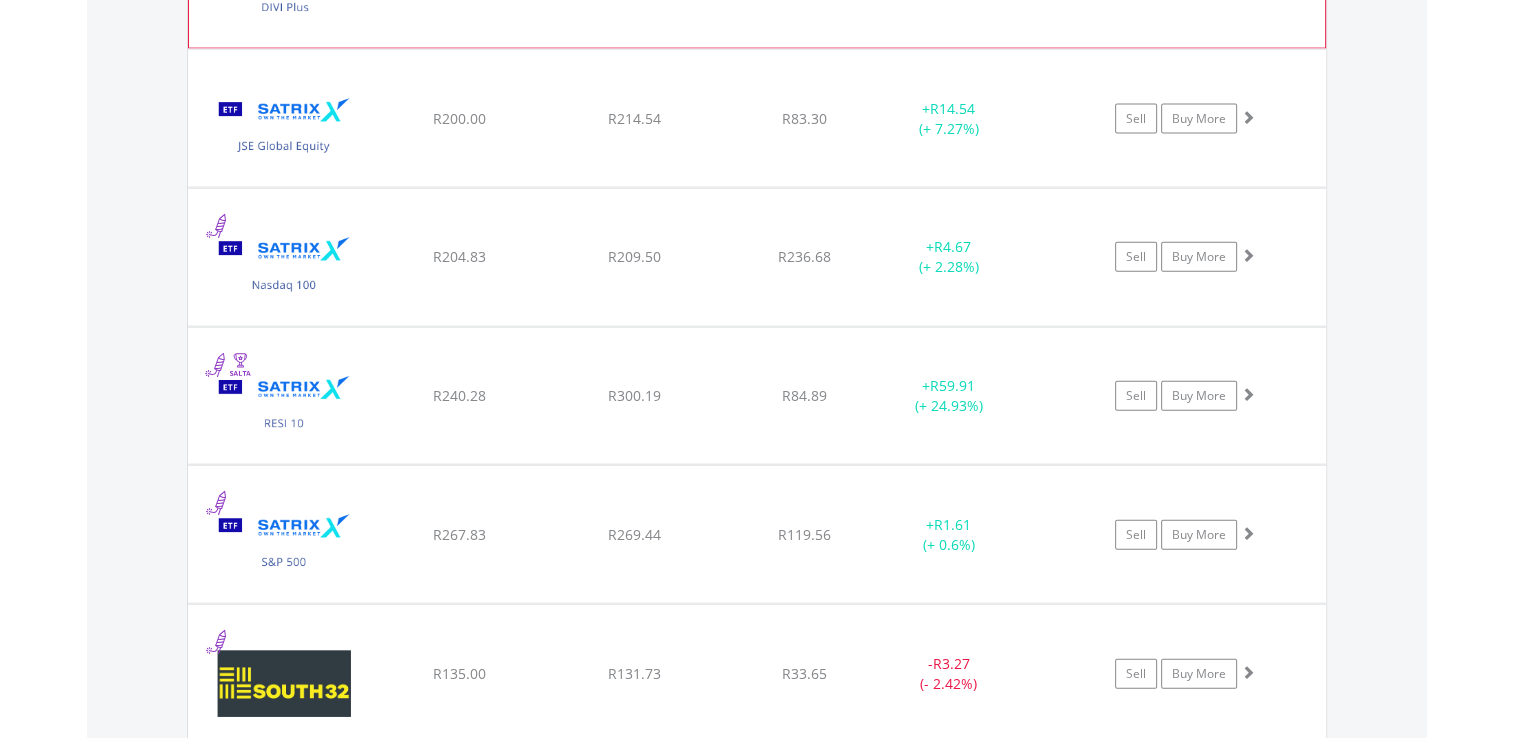 scroll, scrollTop: 4569, scrollLeft: 0, axis: vertical 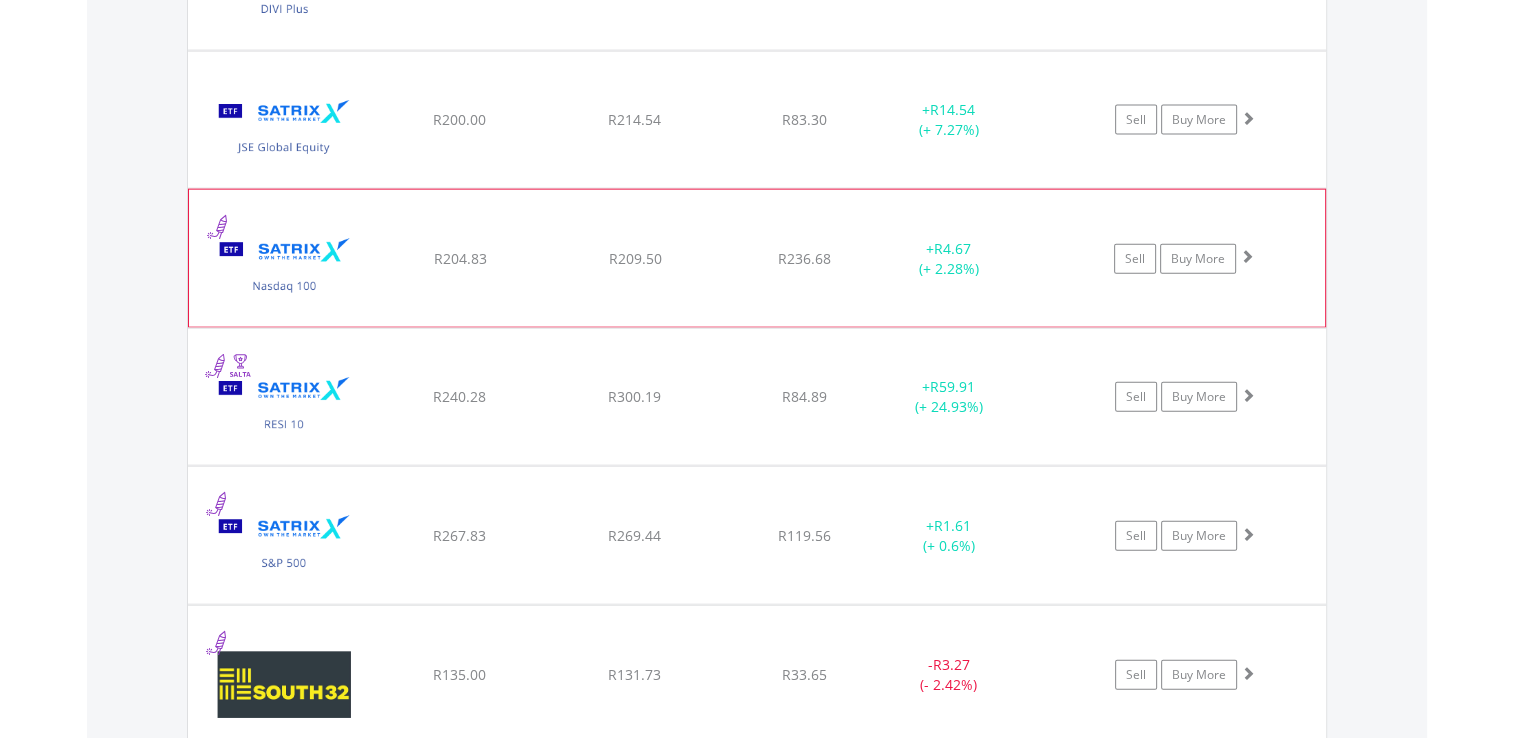 click on "+  R4.67 (+ 2.28%)" at bounding box center (949, -2832) 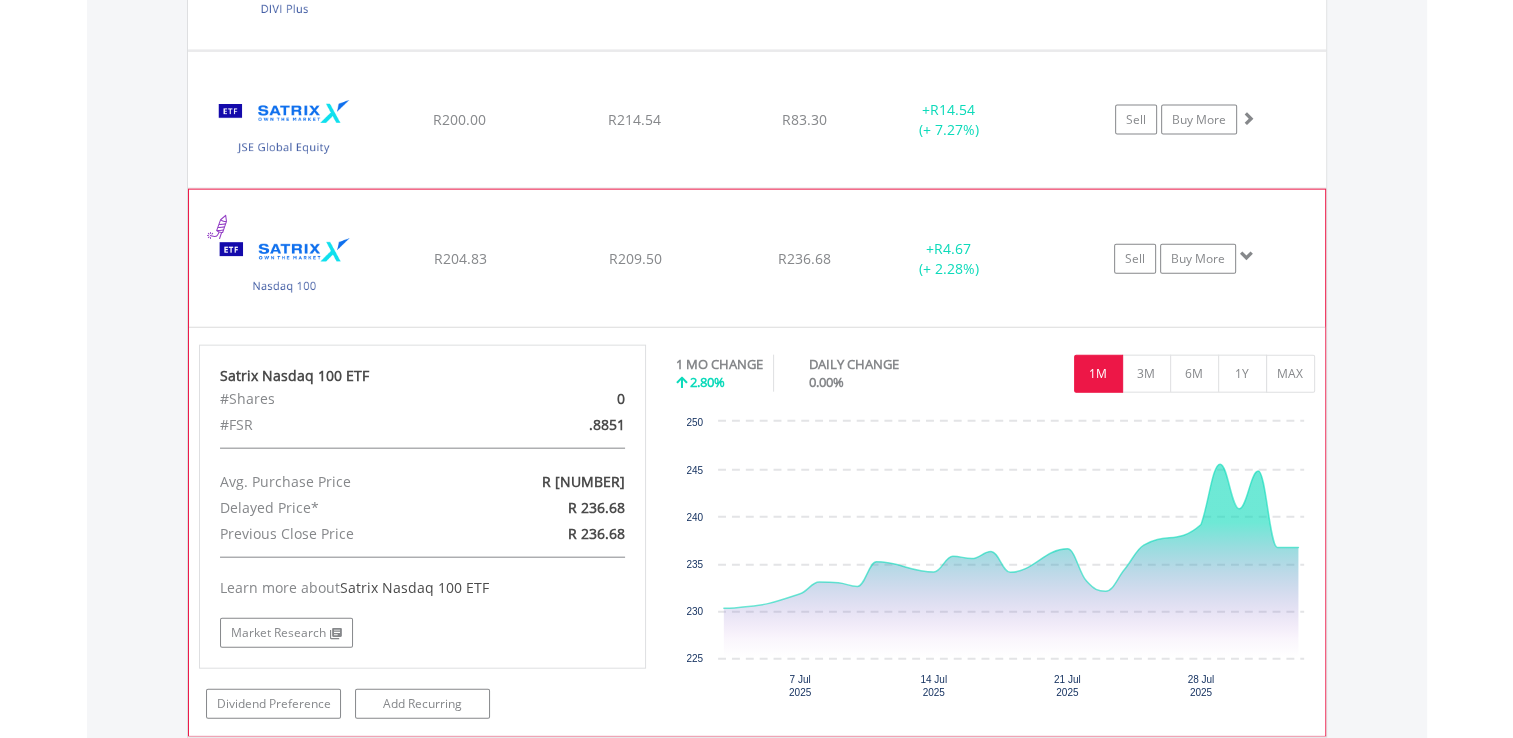 click on "+  R4.67 (+ 2.28%)" at bounding box center (949, -2832) 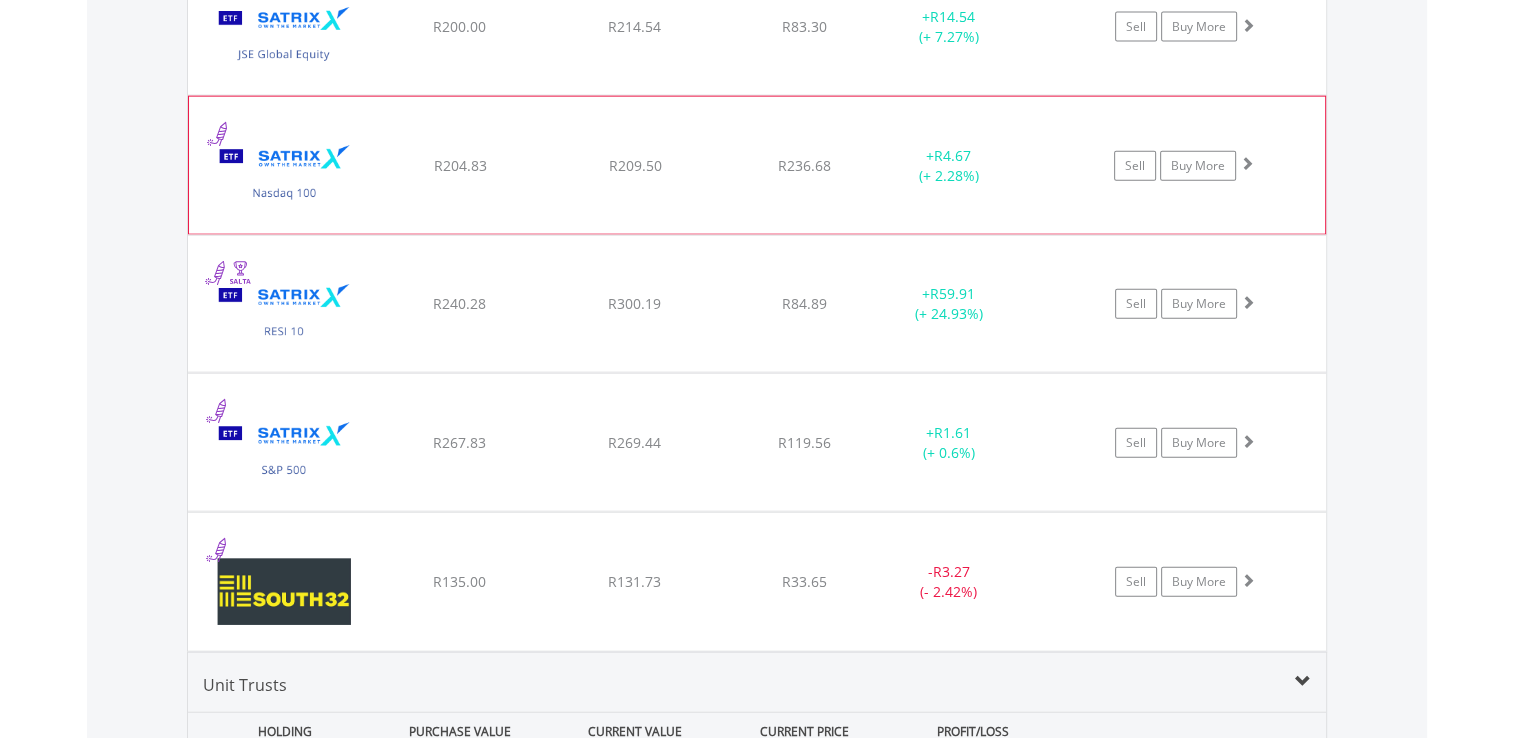 scroll, scrollTop: 4666, scrollLeft: 0, axis: vertical 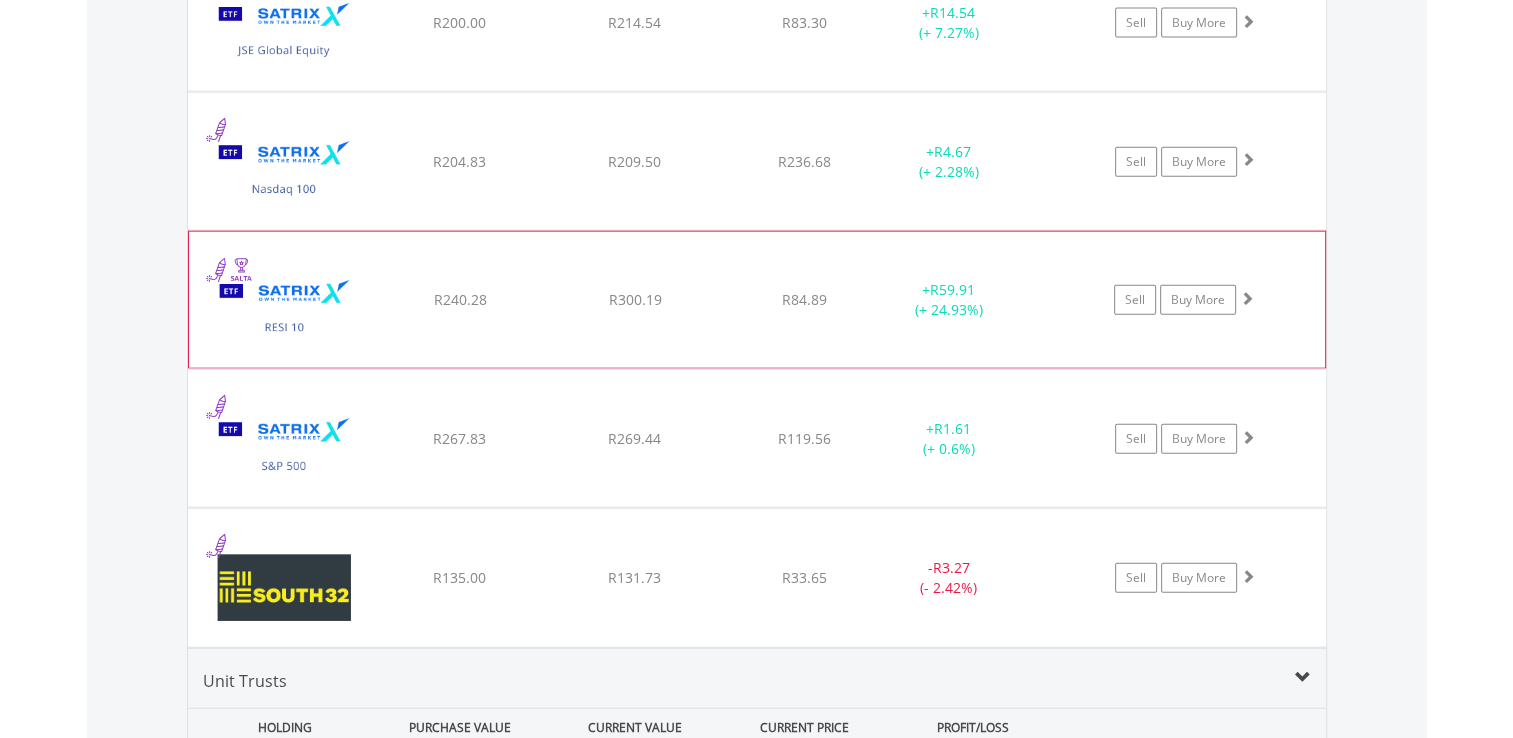 click on "+  R59.91 (+ 24.93%)" at bounding box center [949, -2929] 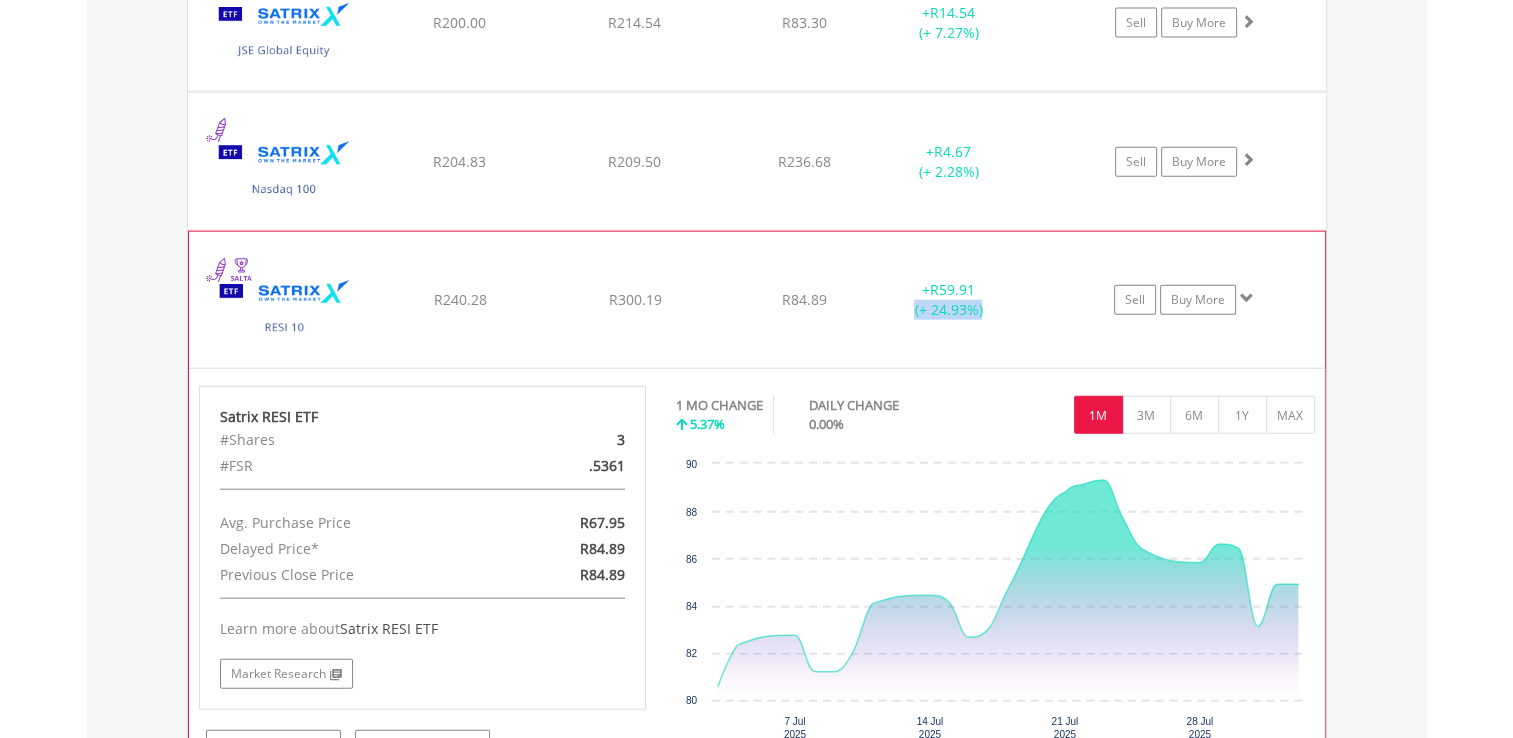drag, startPoint x: 874, startPoint y: 299, endPoint x: 936, endPoint y: 267, distance: 69.77106 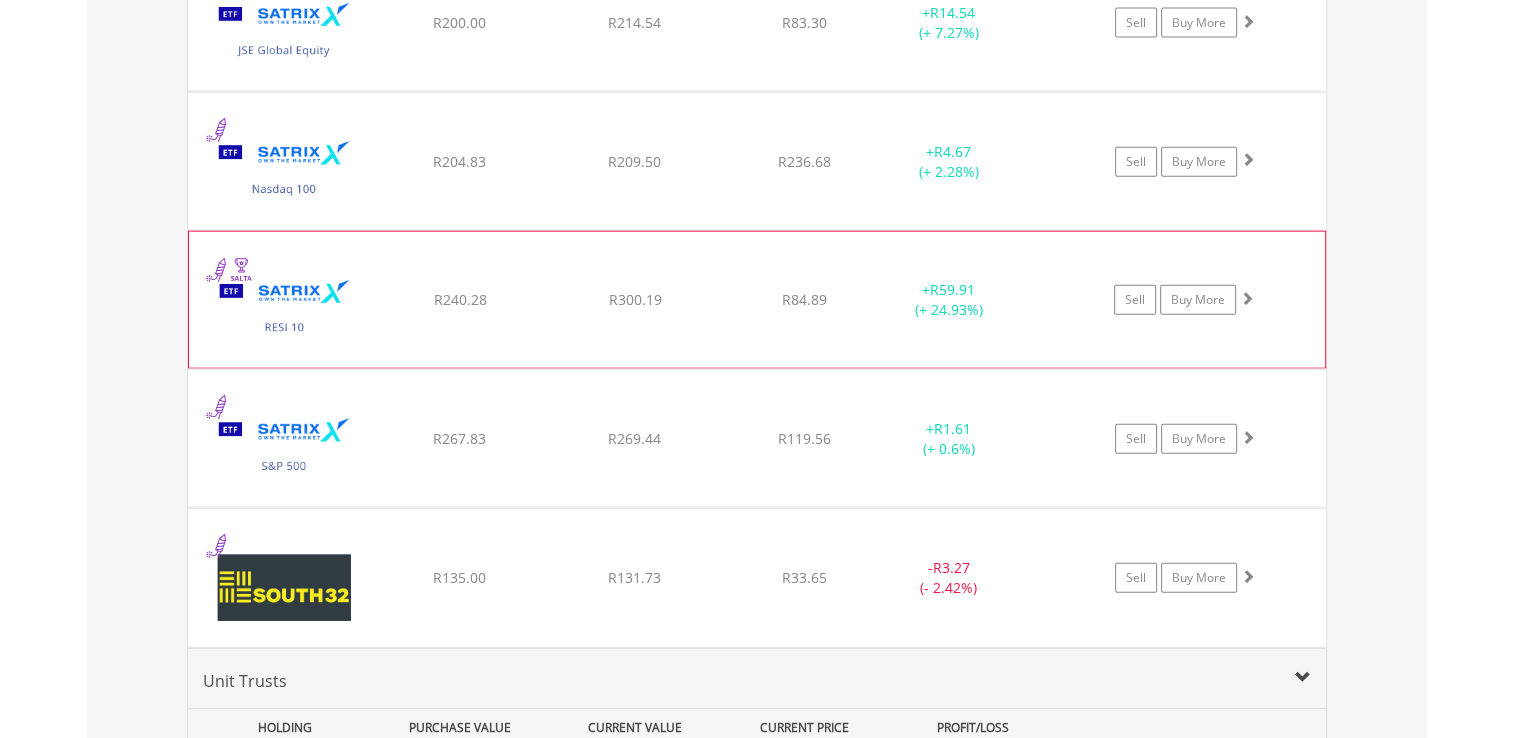drag, startPoint x: 936, startPoint y: 267, endPoint x: 876, endPoint y: 250, distance: 62.361847 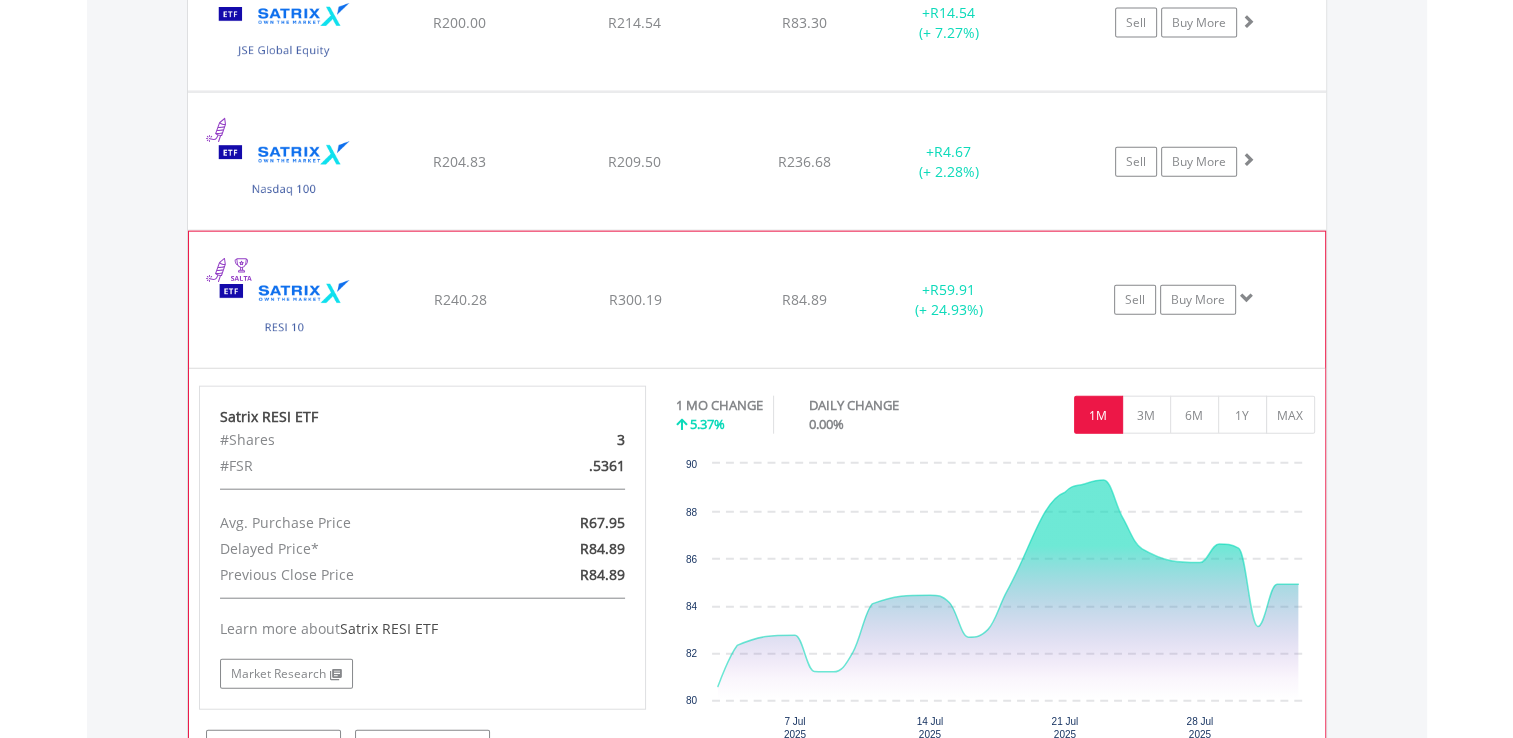 click on "﻿
Satrix RESI ETF
R240.28
R300.19
R84.89
+  R59.91 (+ 24.93%)
Sell
Buy More" at bounding box center (757, -2929) 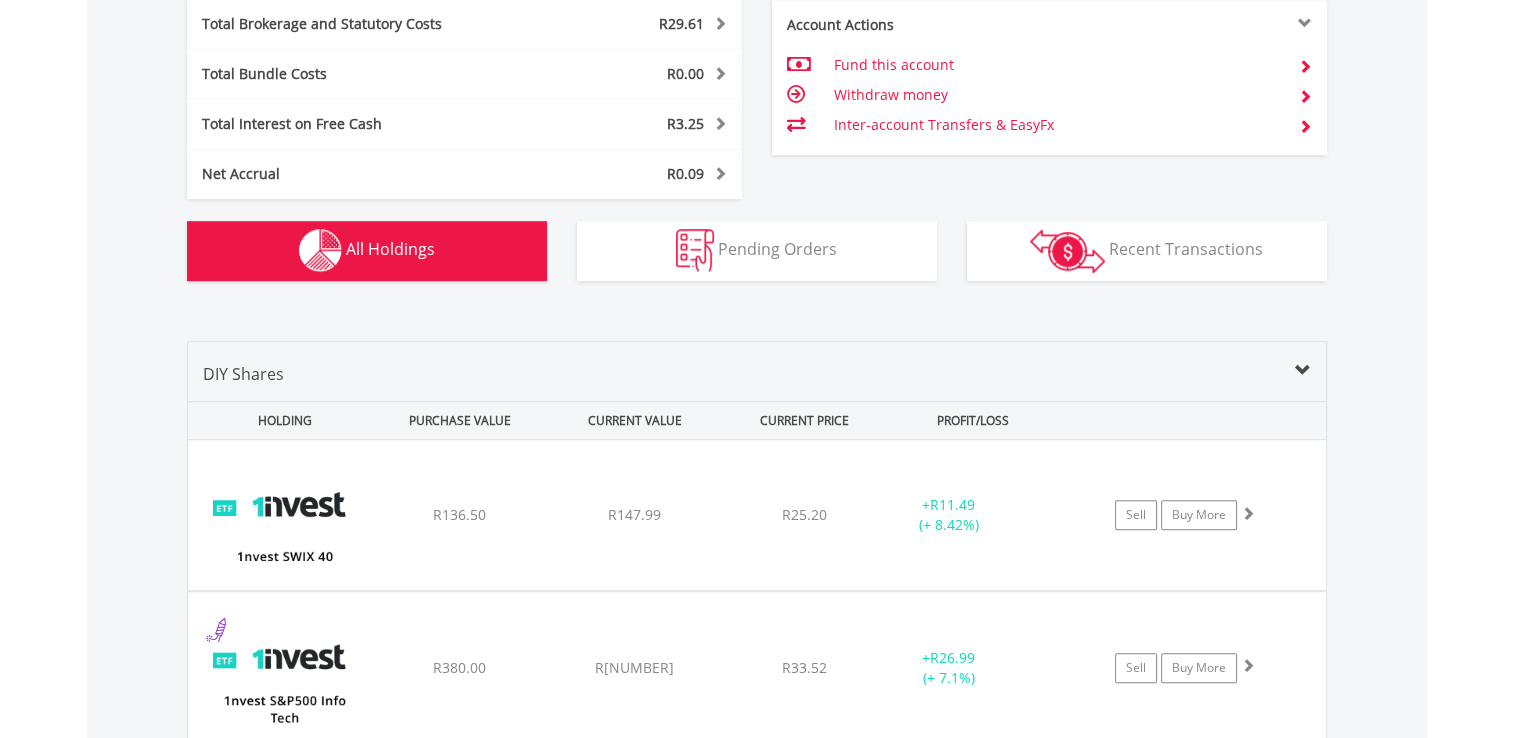scroll, scrollTop: 1220, scrollLeft: 0, axis: vertical 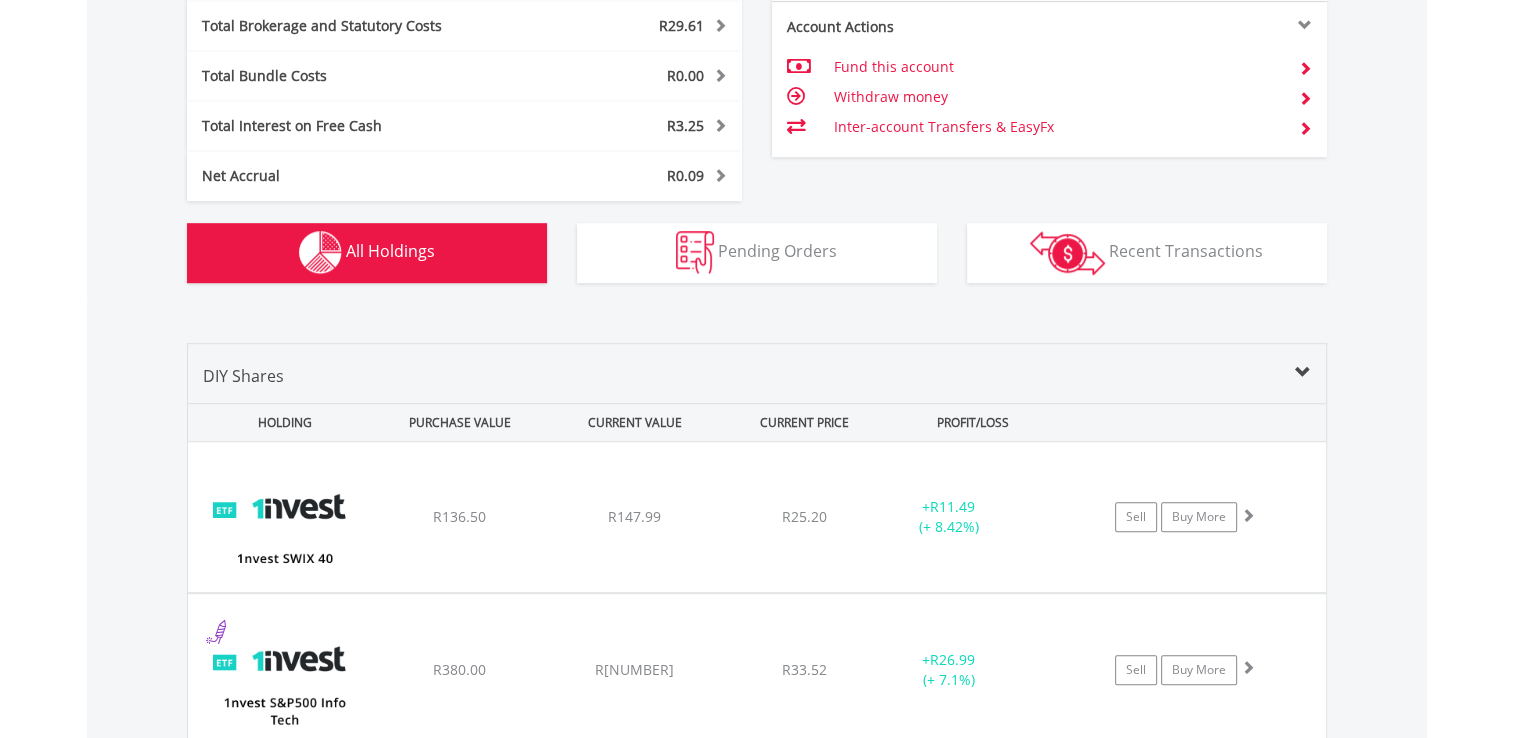 click on "Holdings
All Holdings" at bounding box center (367, 253) 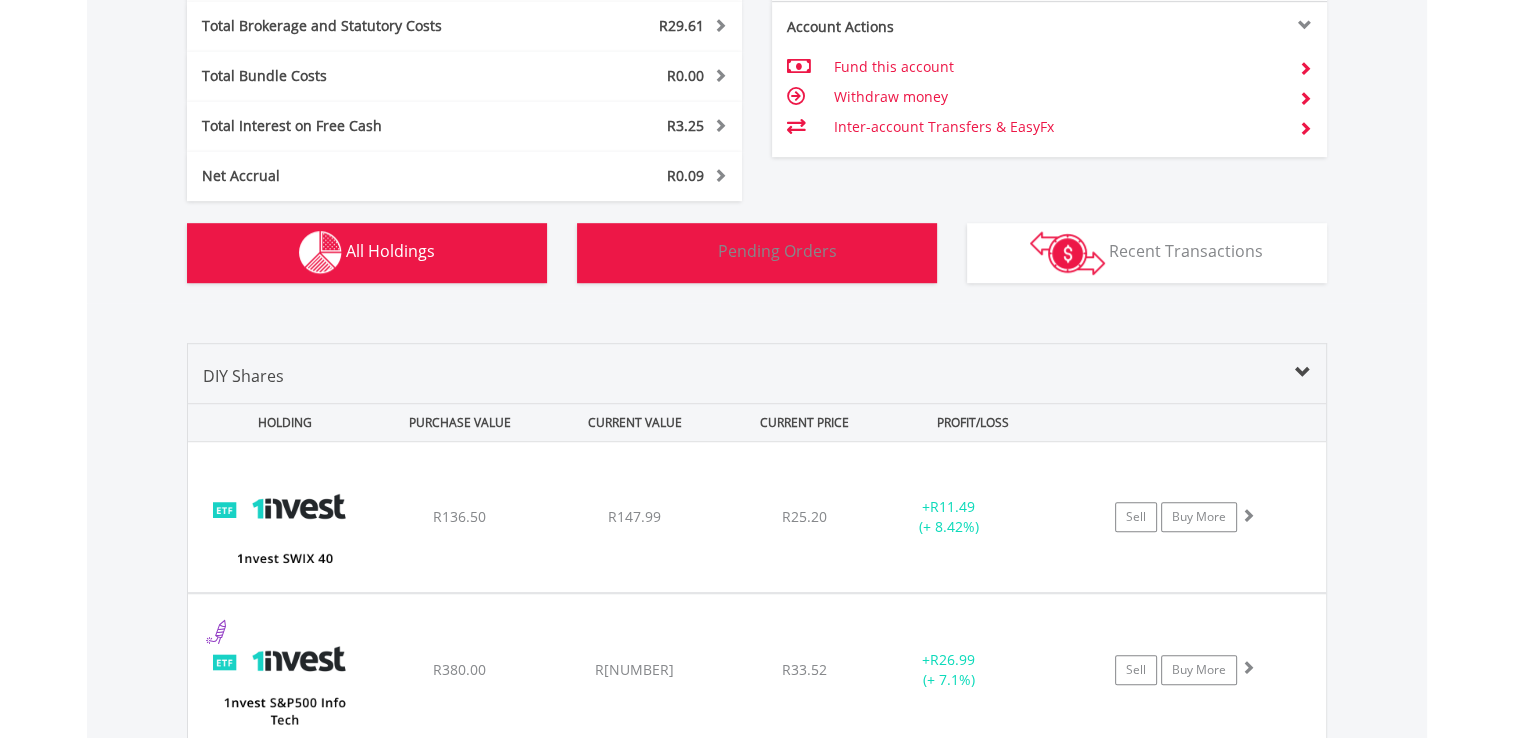 click on "Pending Orders" at bounding box center (777, 251) 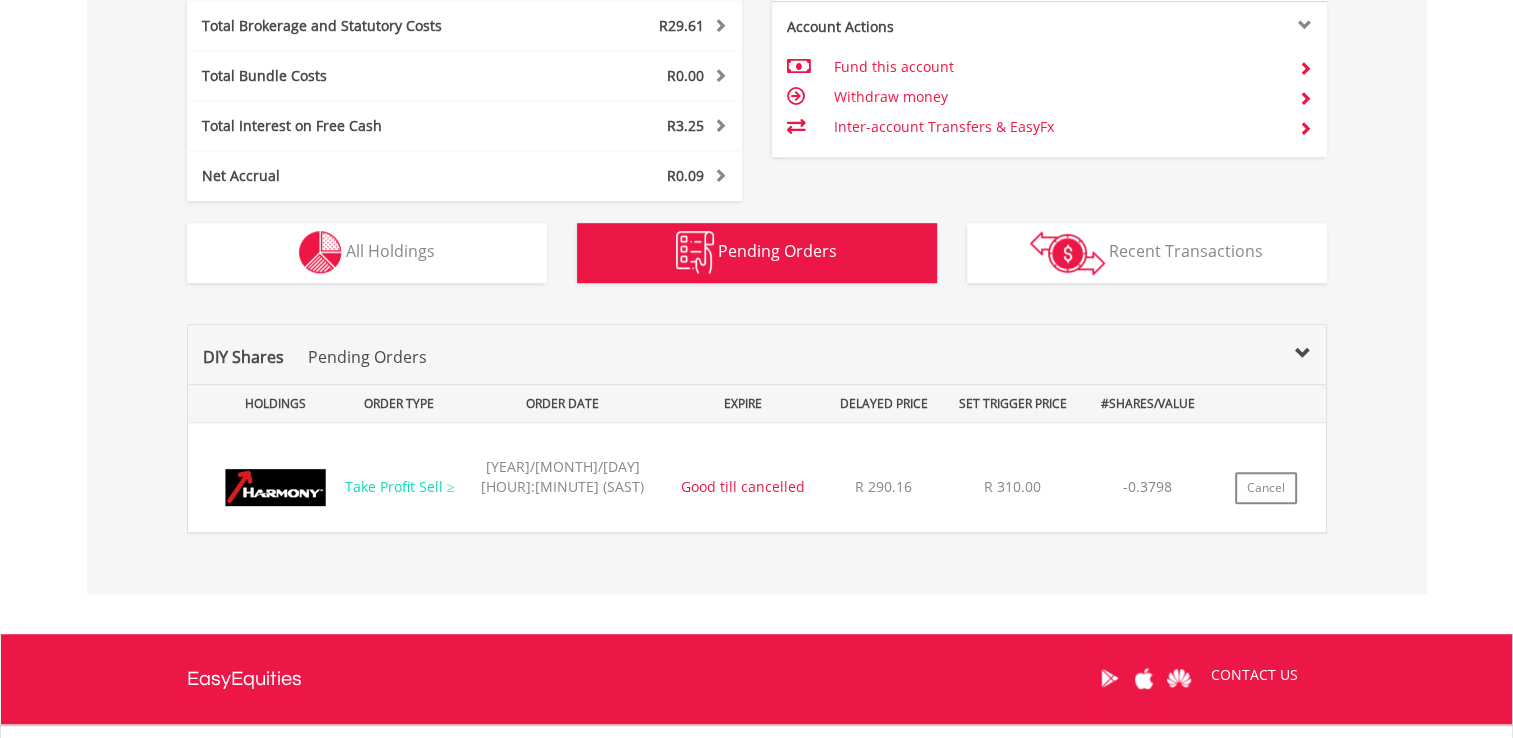 scroll, scrollTop: 1401, scrollLeft: 0, axis: vertical 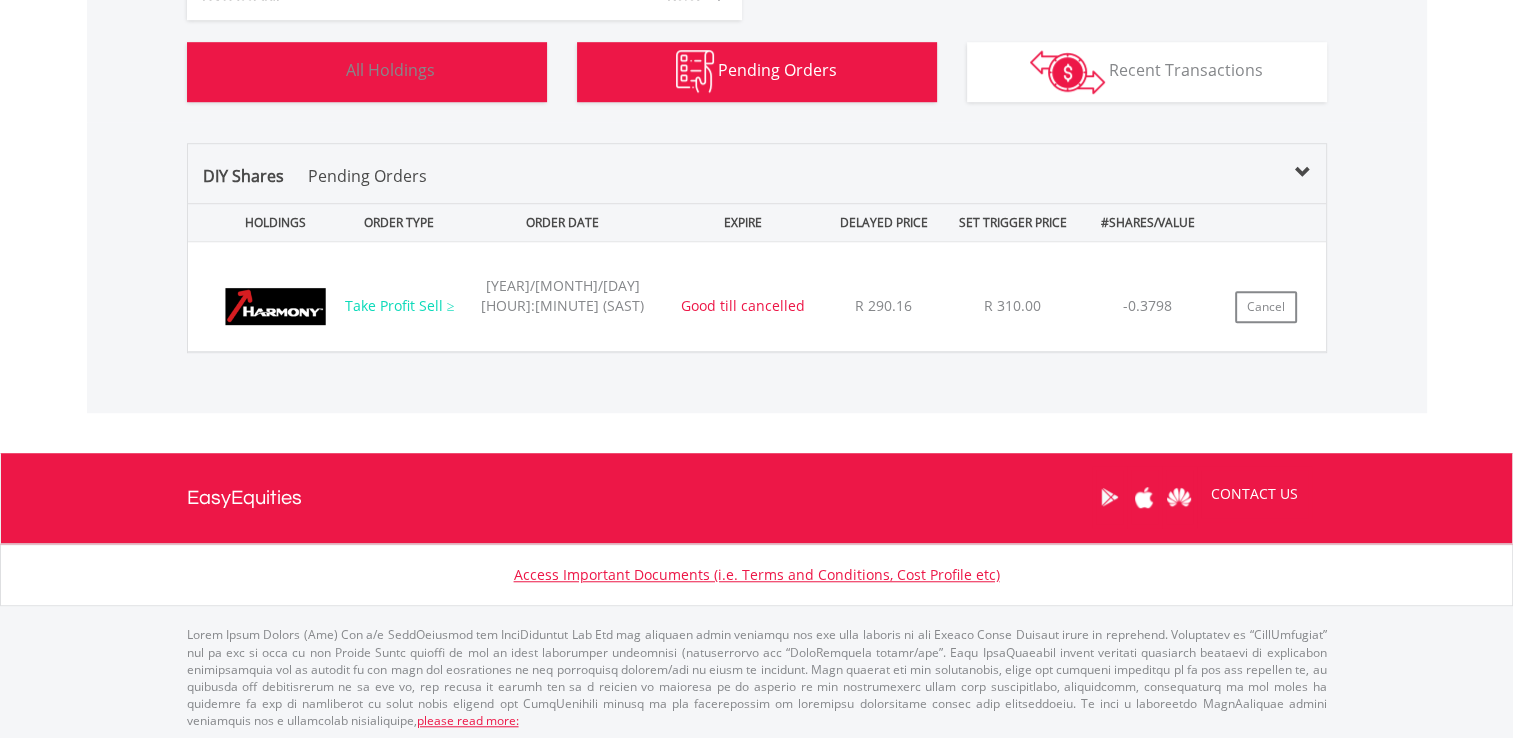 click on "Holdings
All Holdings" at bounding box center (367, 72) 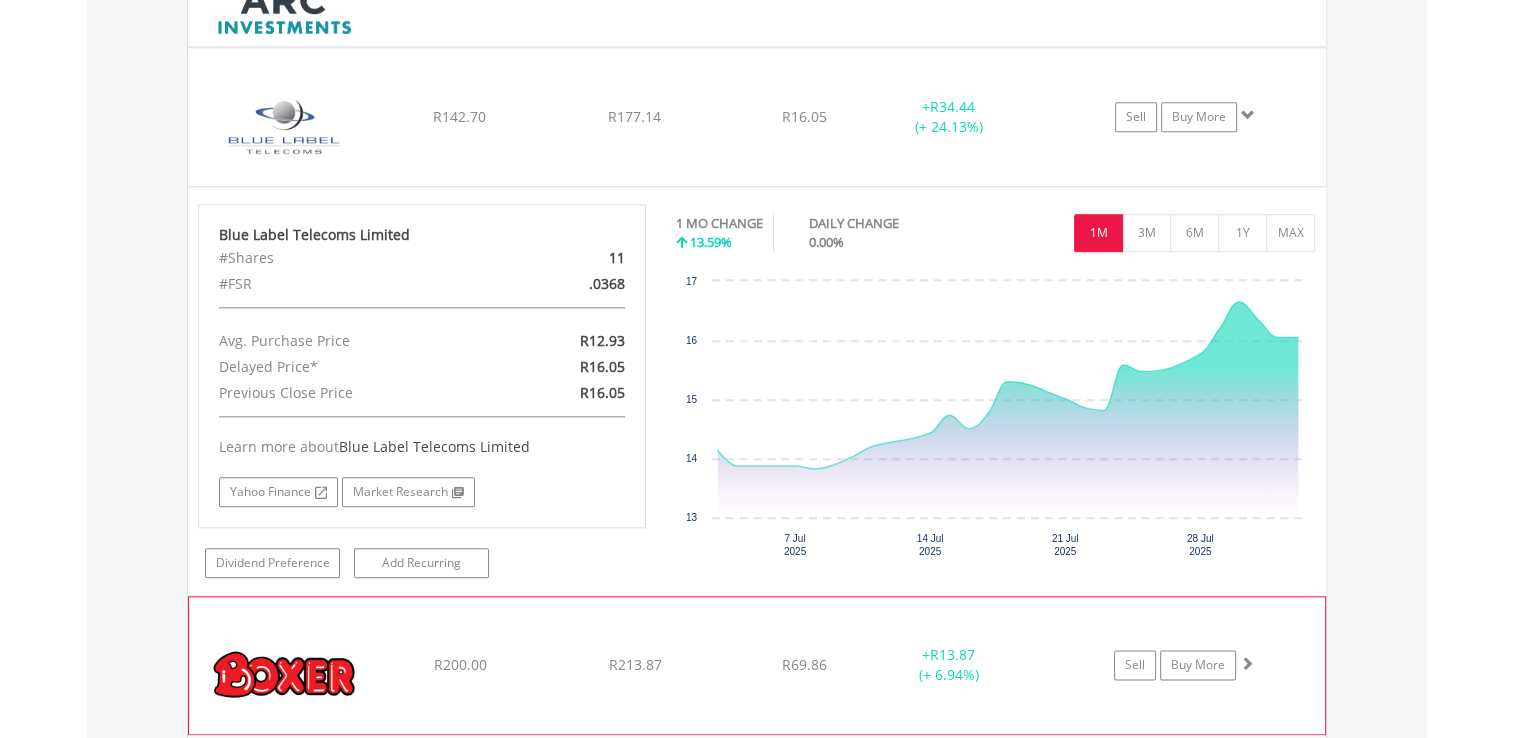 scroll, scrollTop: 2236, scrollLeft: 0, axis: vertical 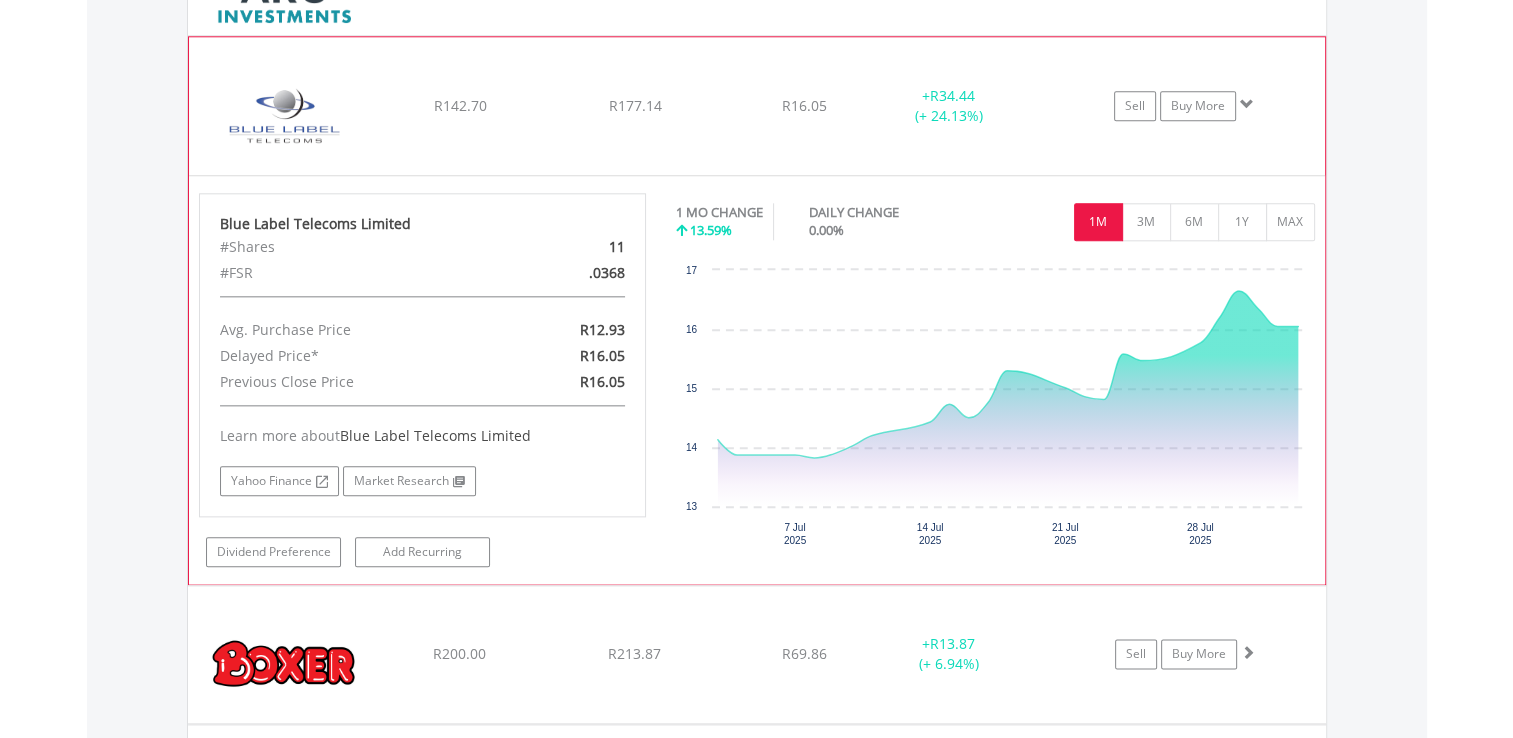 click on "﻿
Blue Label Telecoms Limited
R142.70
R177.14
R16.05
+  R34.44 (+ 24.13%)
Sell
Buy More" at bounding box center [757, -499] 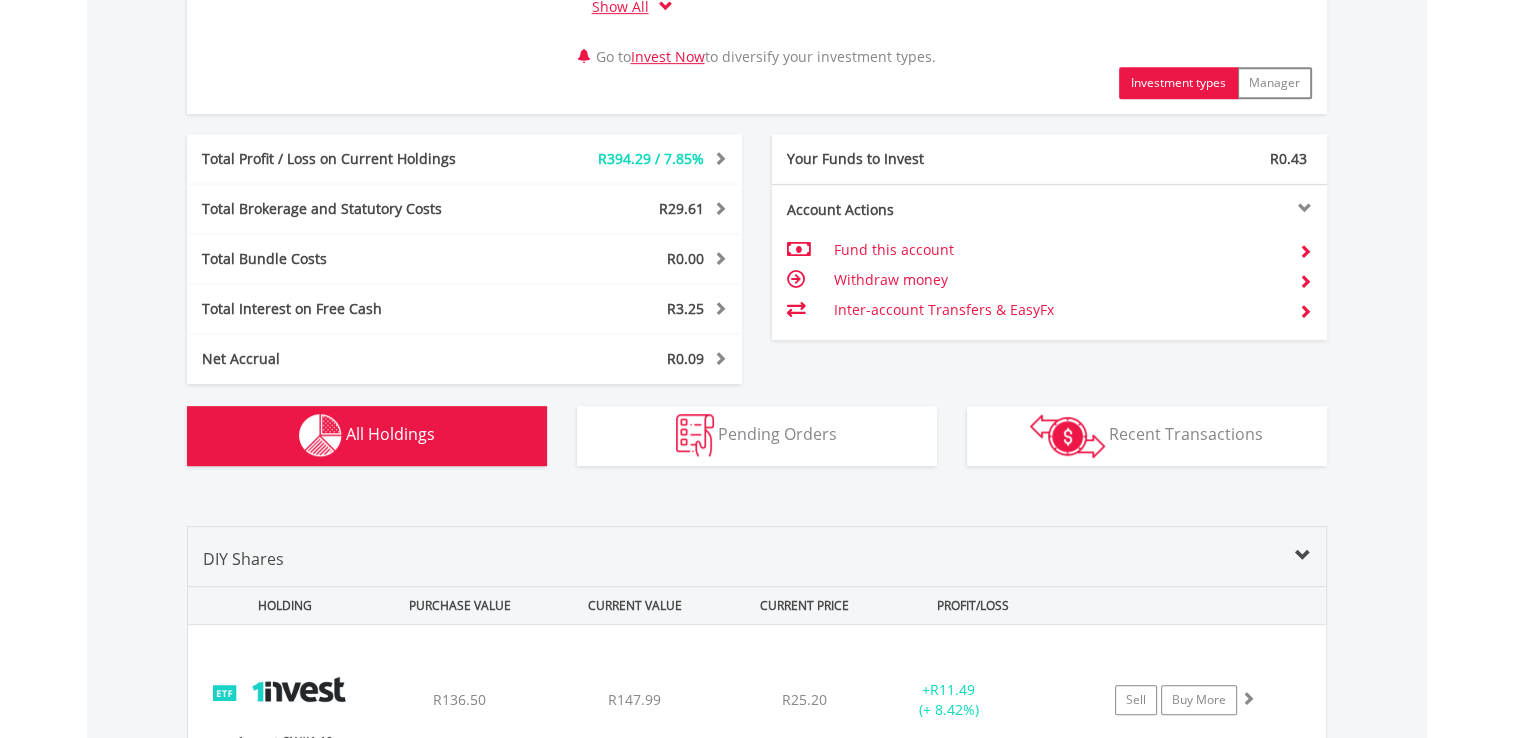 scroll, scrollTop: 1036, scrollLeft: 0, axis: vertical 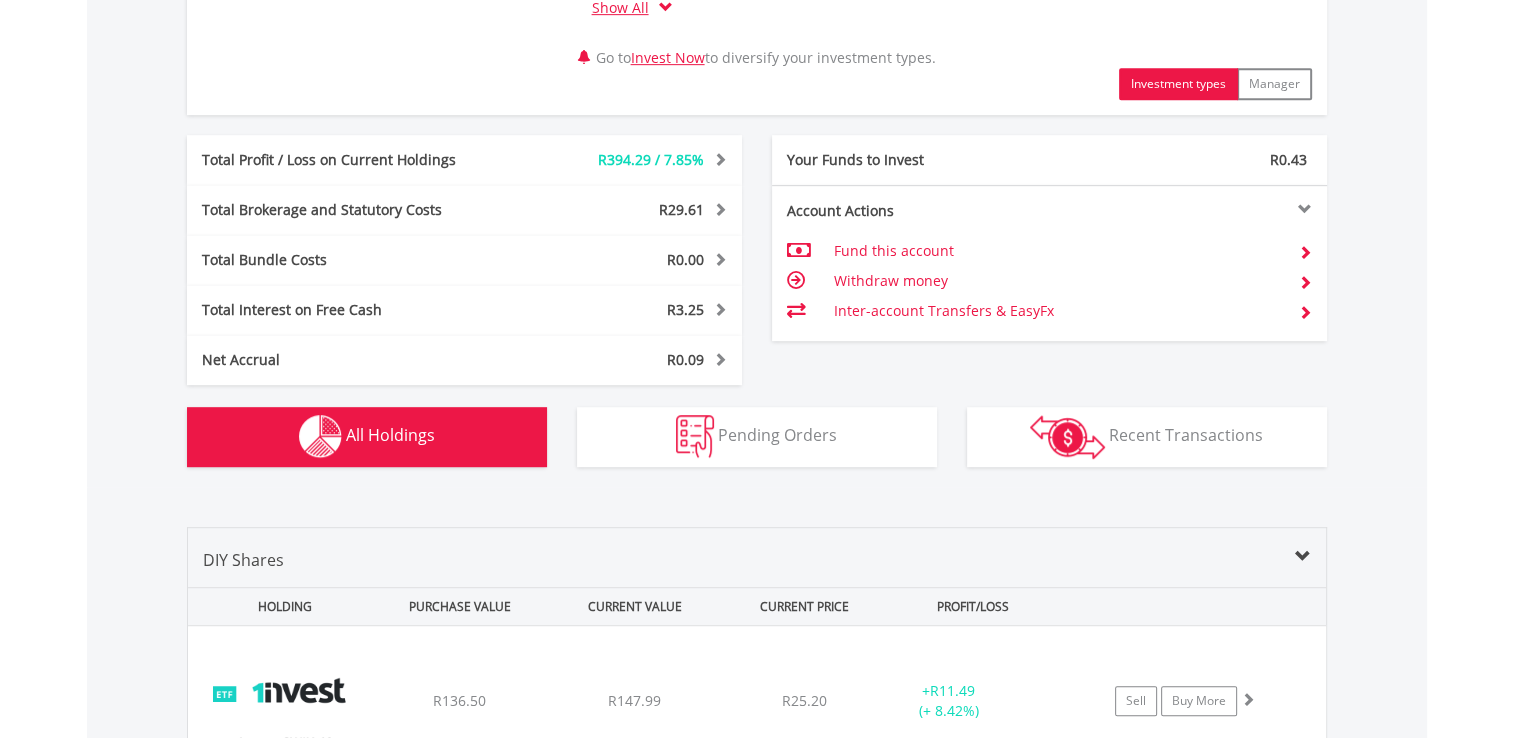click on "Holdings
All Holdings" at bounding box center (367, 426) 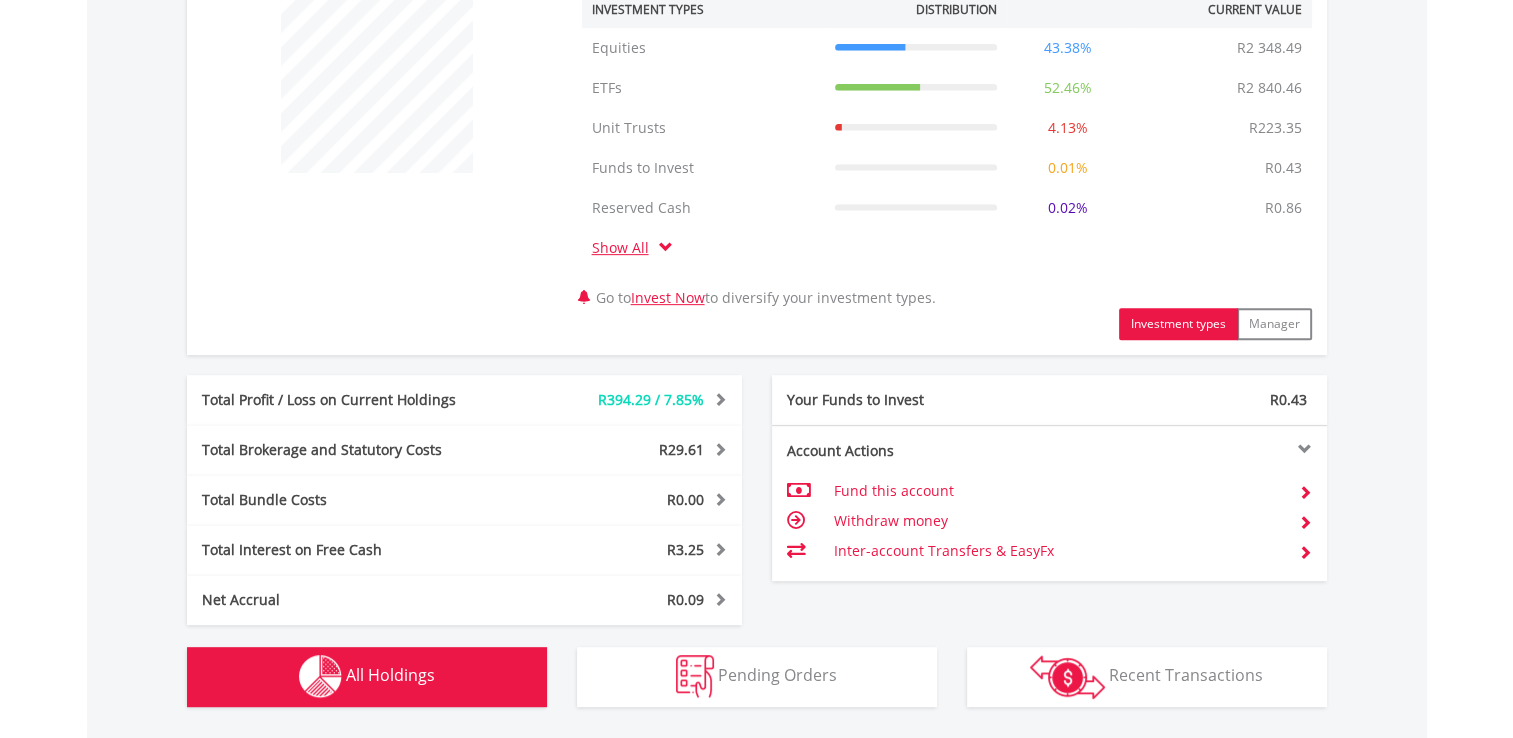 scroll, scrollTop: 812, scrollLeft: 0, axis: vertical 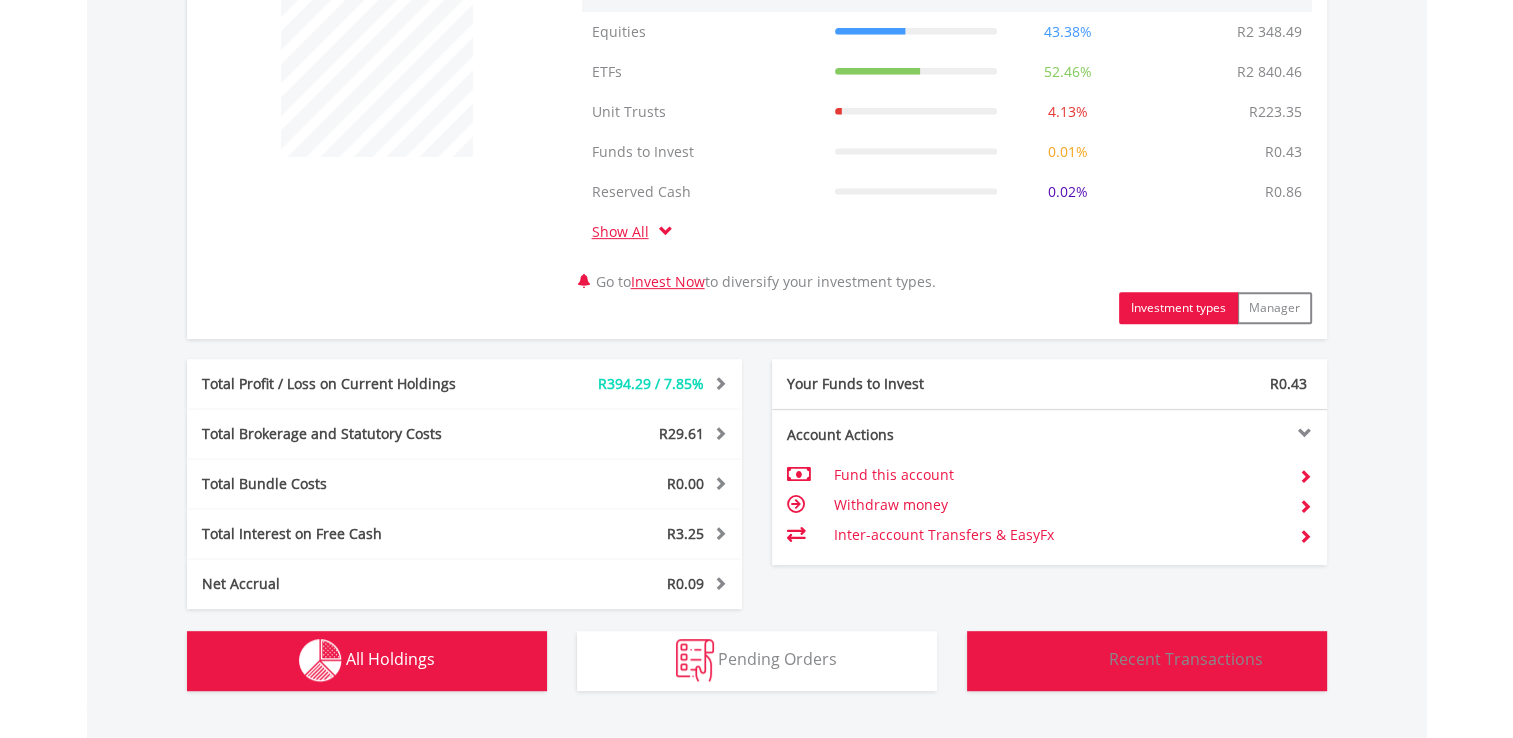 click on "Recent Transactions" at bounding box center [1186, 659] 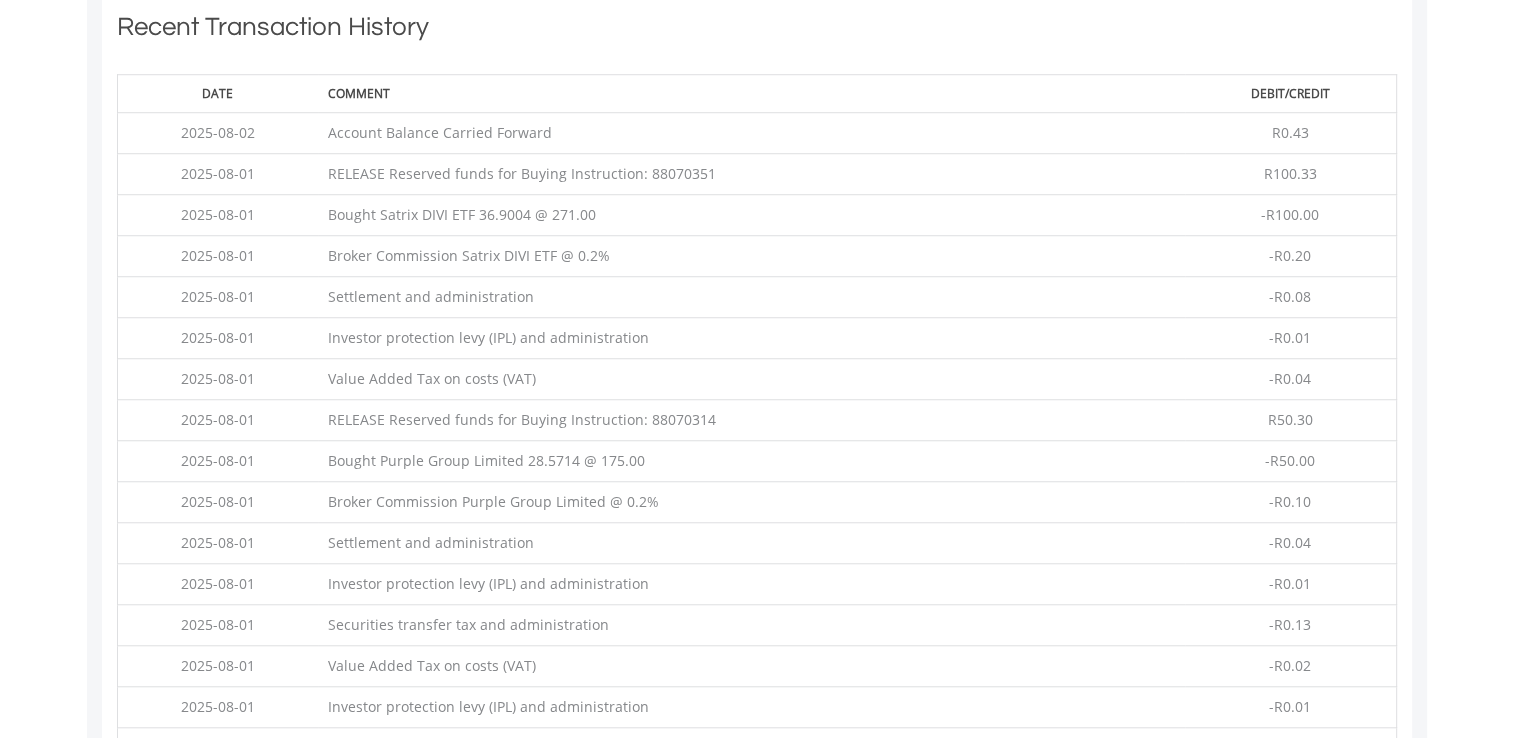 scroll, scrollTop: 1533, scrollLeft: 0, axis: vertical 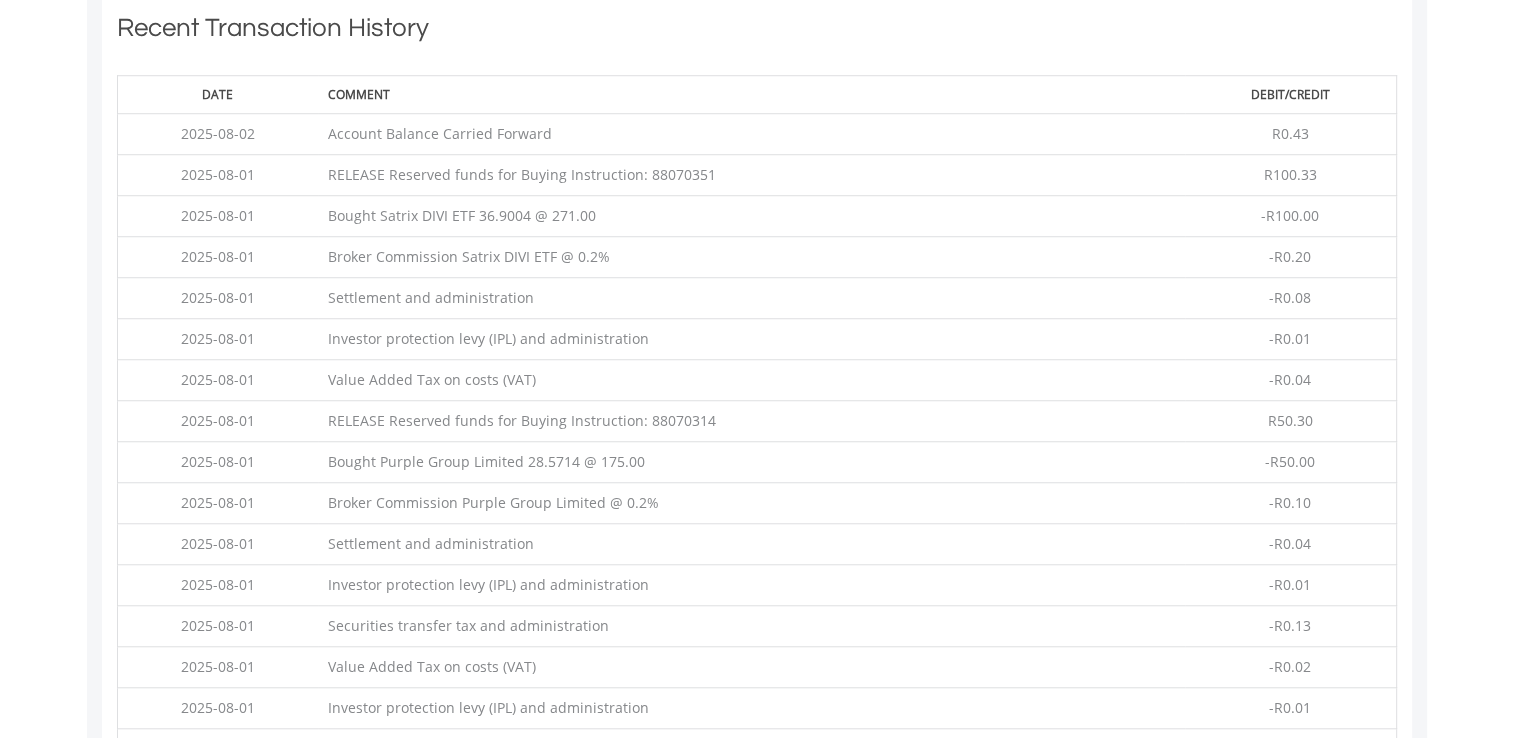 click on "RELEASE Reserved funds for Buying Instruction: 88070351" at bounding box center (751, 175) 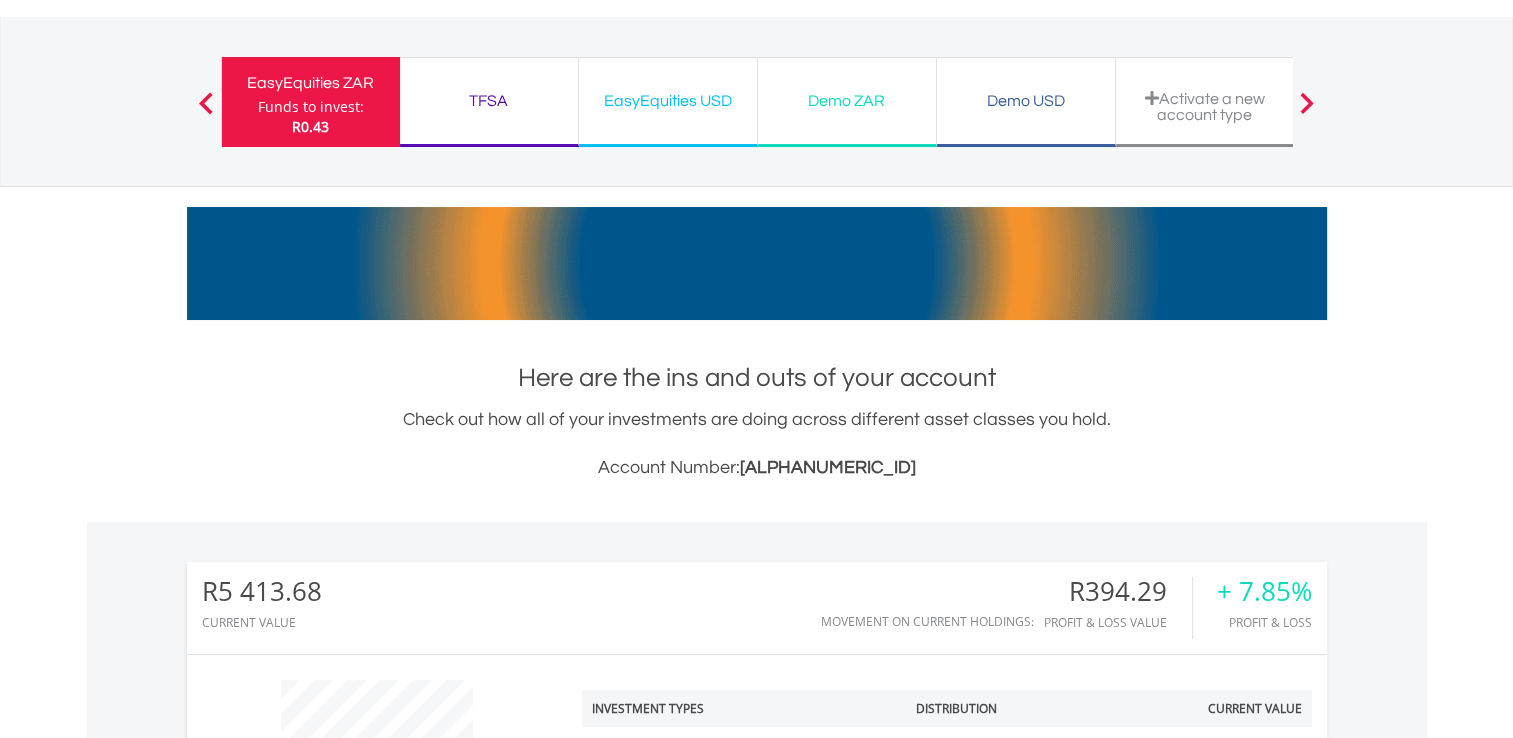 scroll, scrollTop: 0, scrollLeft: 0, axis: both 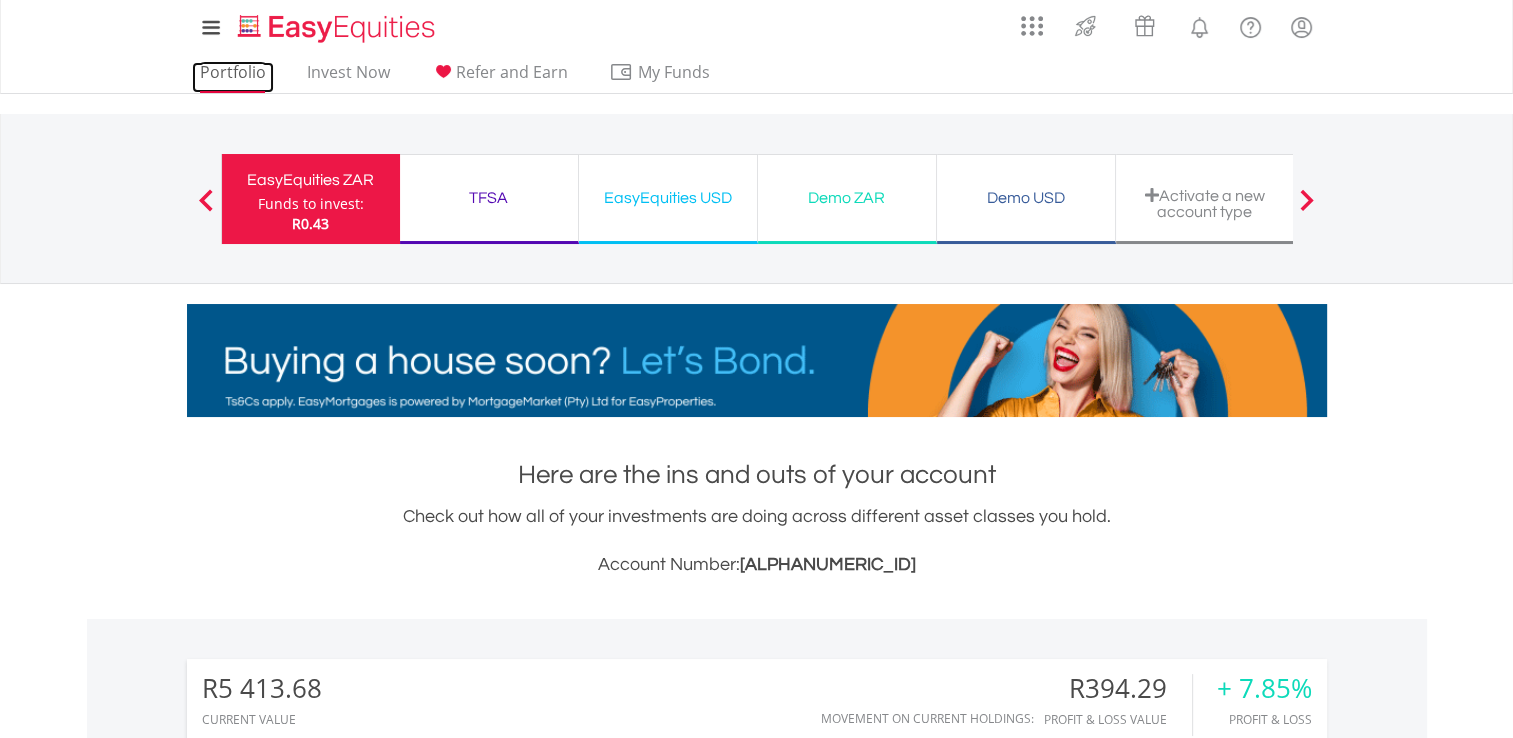 click on "Portfolio" at bounding box center (233, 77) 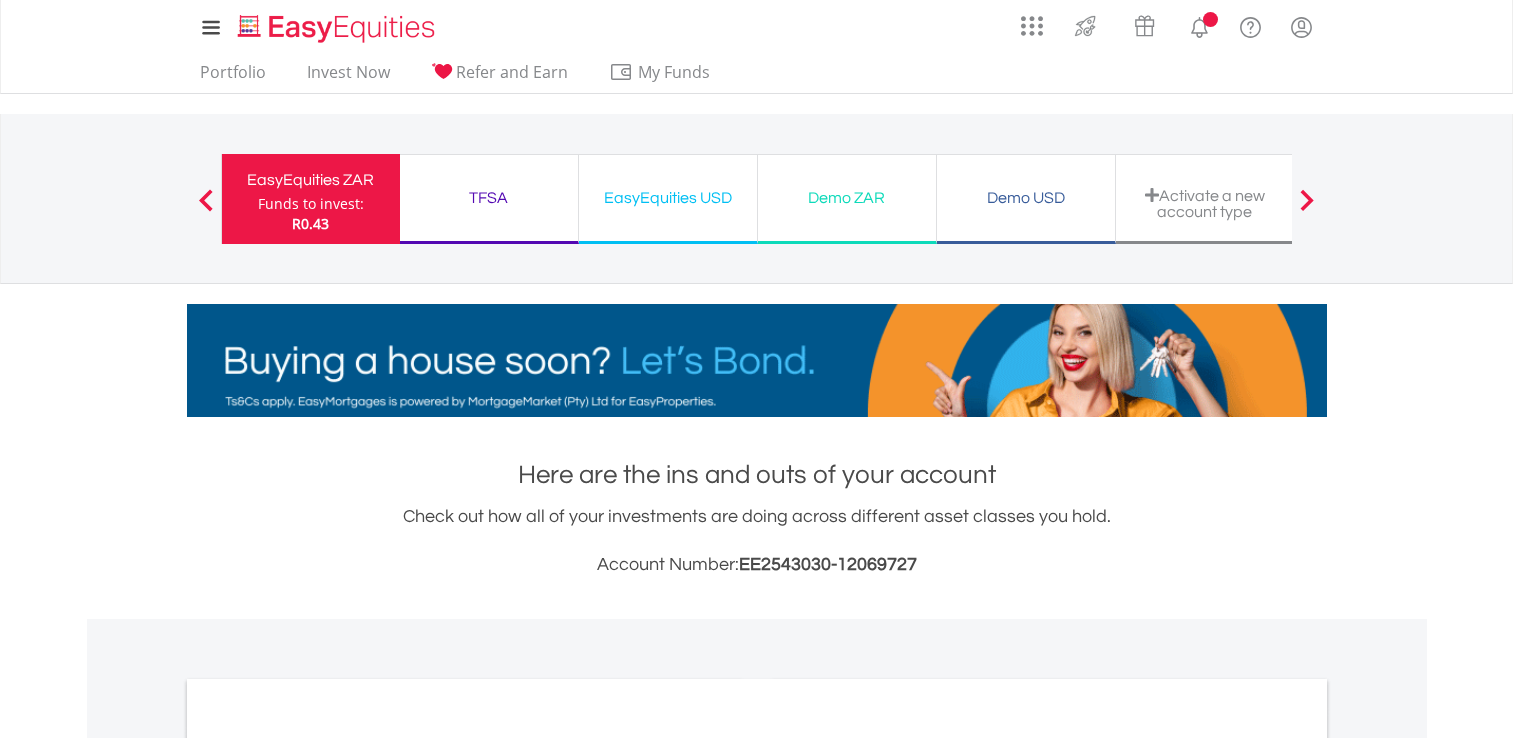 scroll, scrollTop: 0, scrollLeft: 0, axis: both 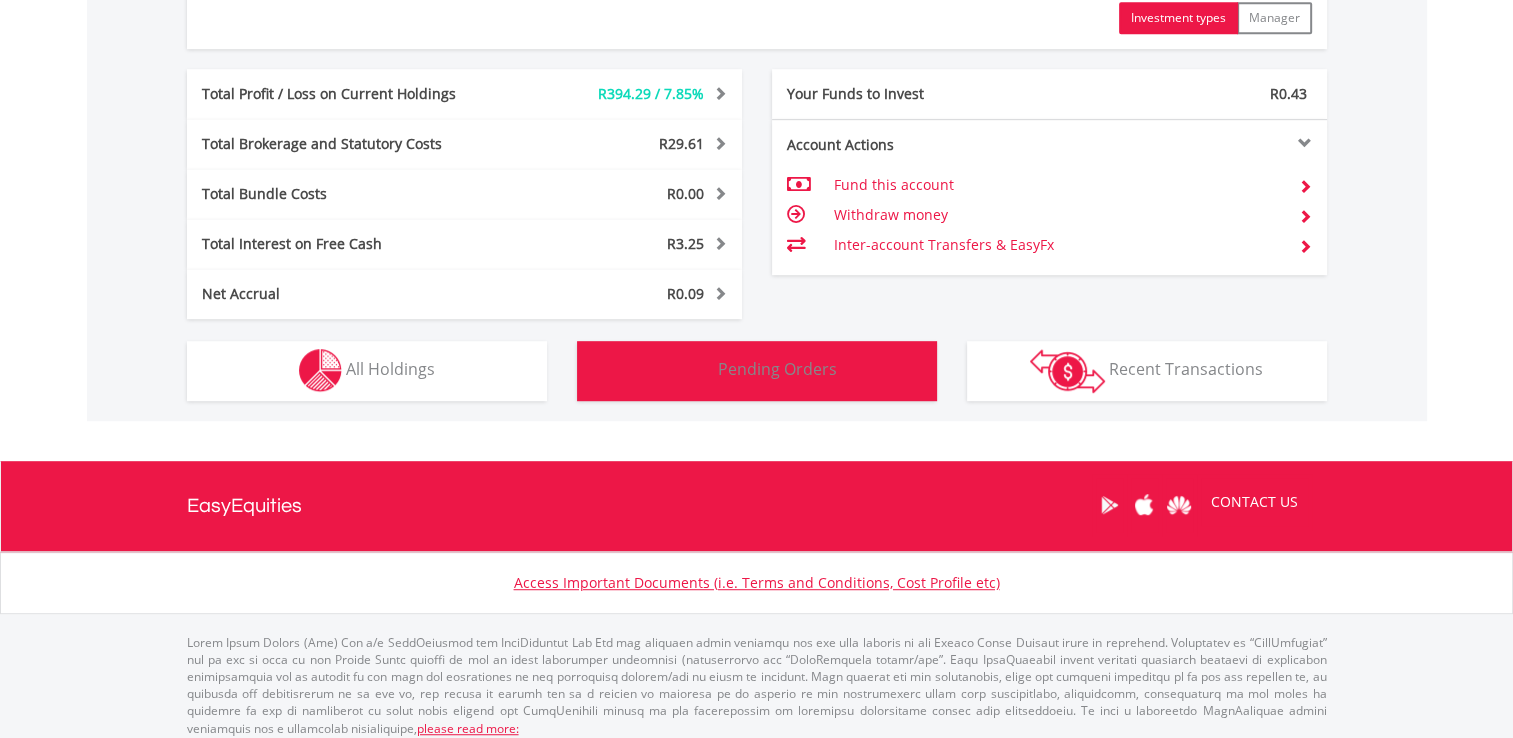 click on "Pending Orders
Pending Orders" at bounding box center (757, 371) 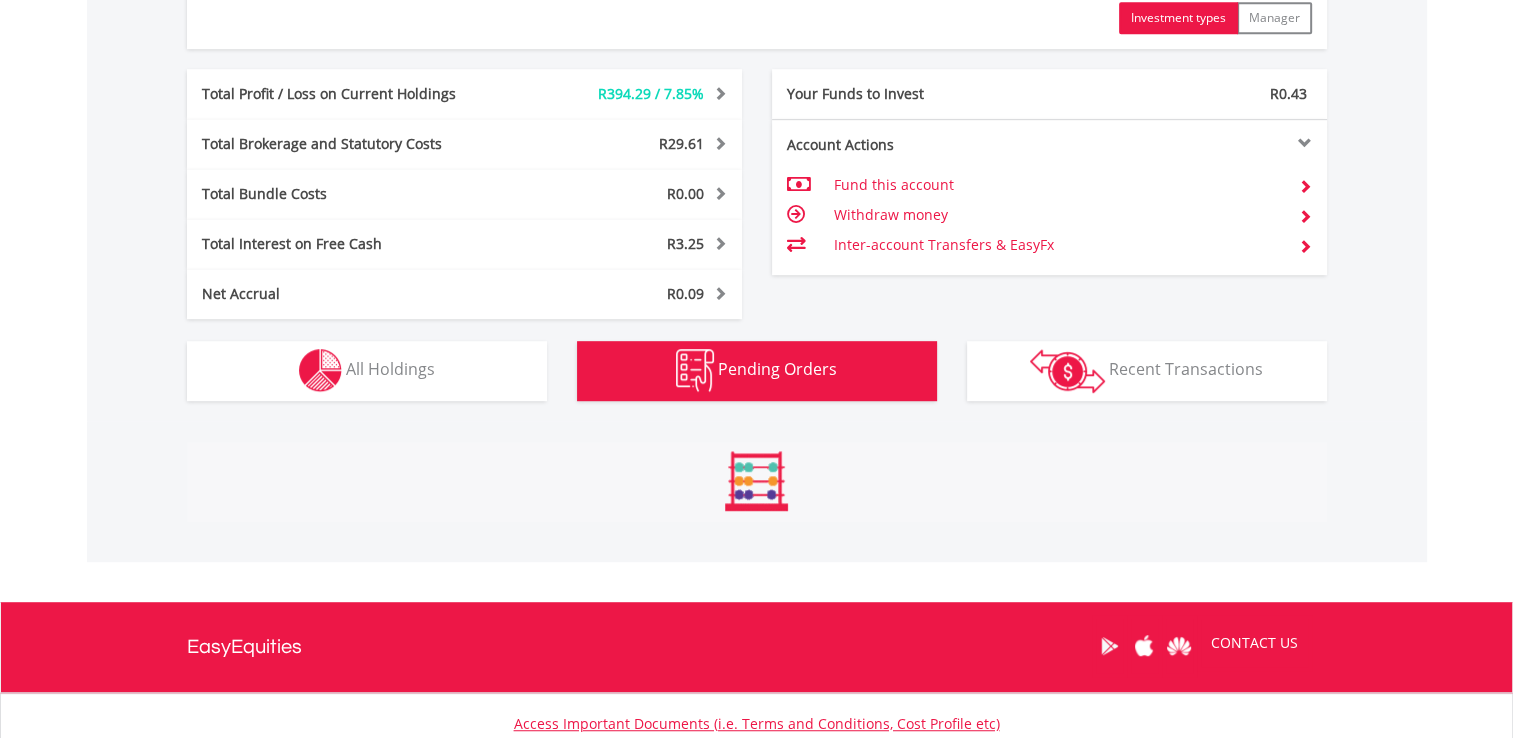 scroll, scrollTop: 1401, scrollLeft: 0, axis: vertical 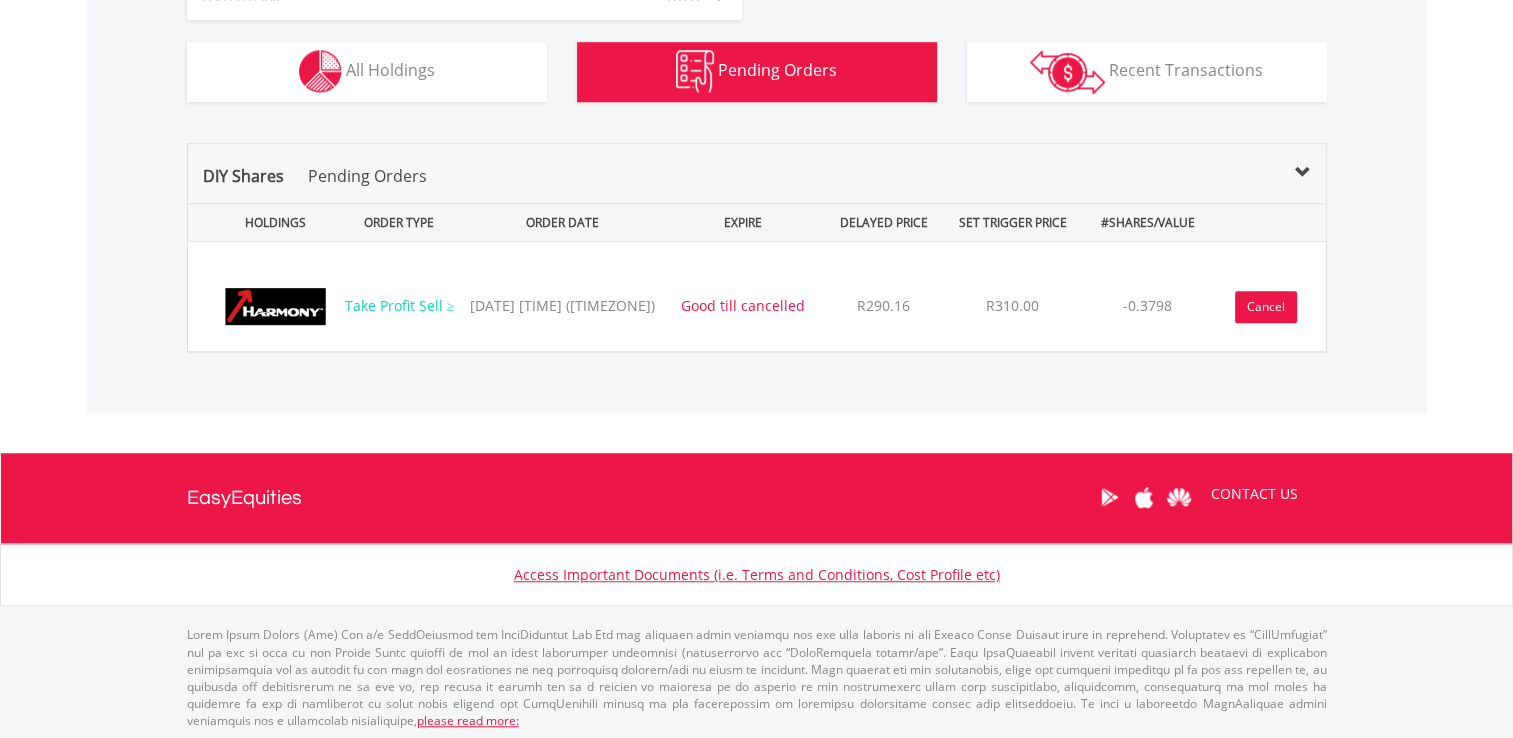 click on "Cancel" at bounding box center (1266, 307) 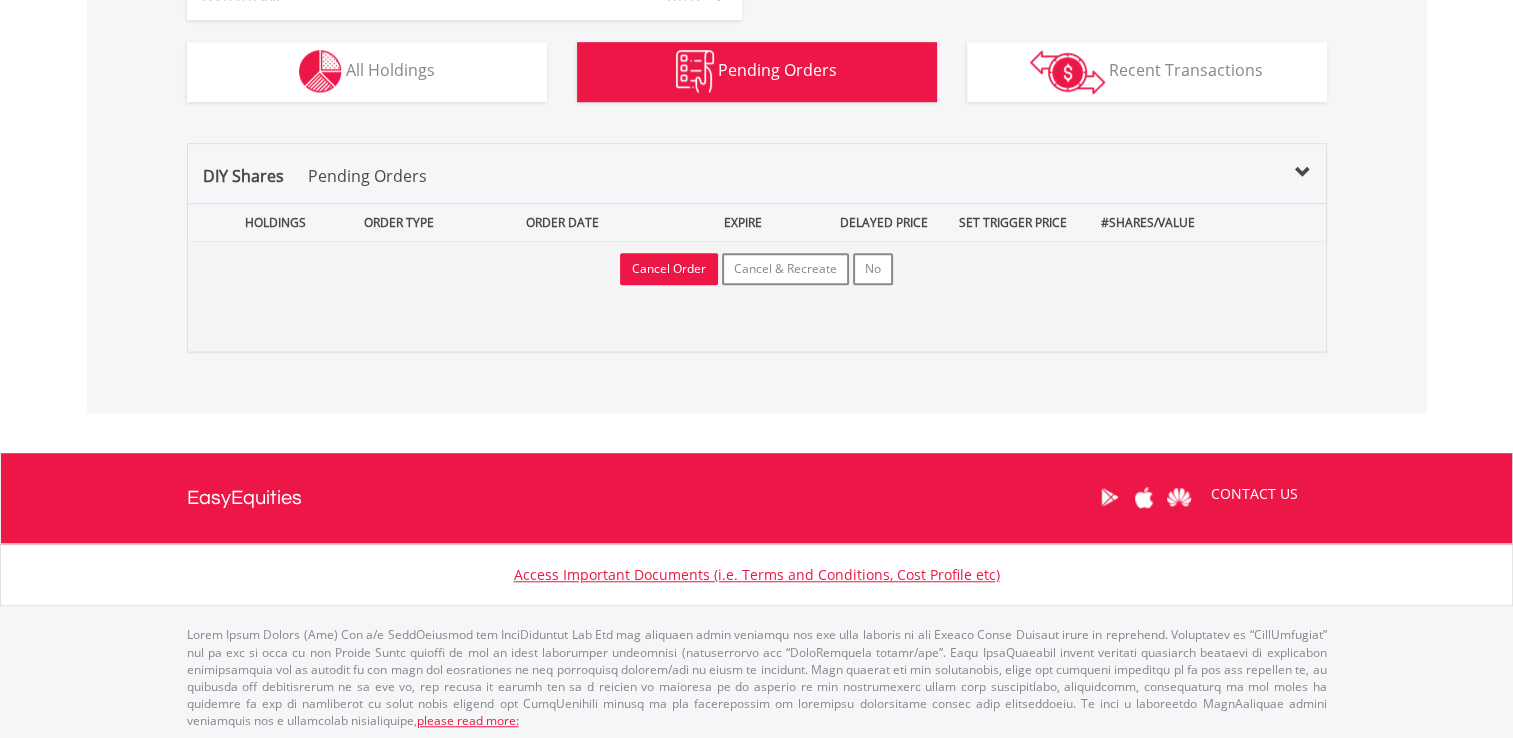 click on "Cancel Order" at bounding box center (669, 269) 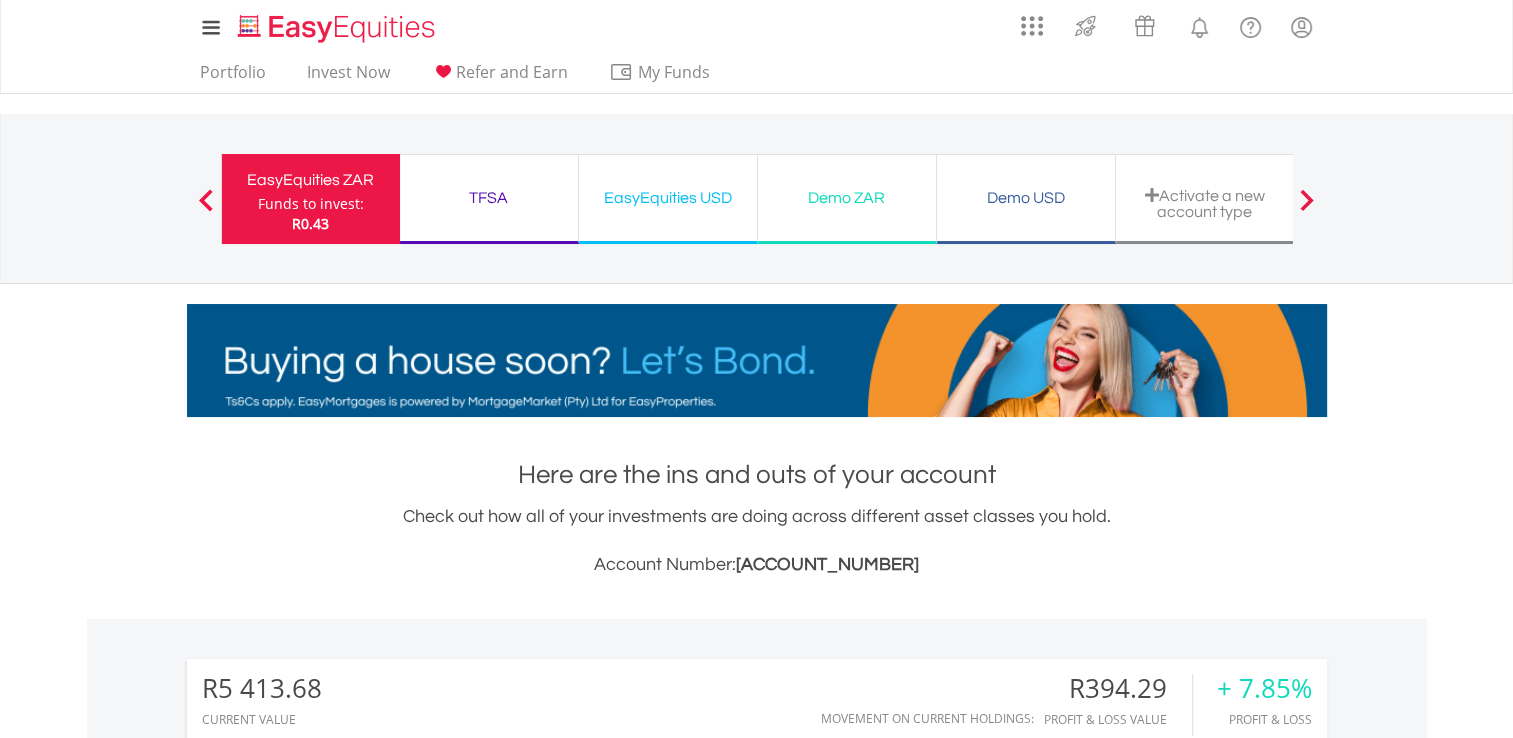 scroll, scrollTop: 1222, scrollLeft: 0, axis: vertical 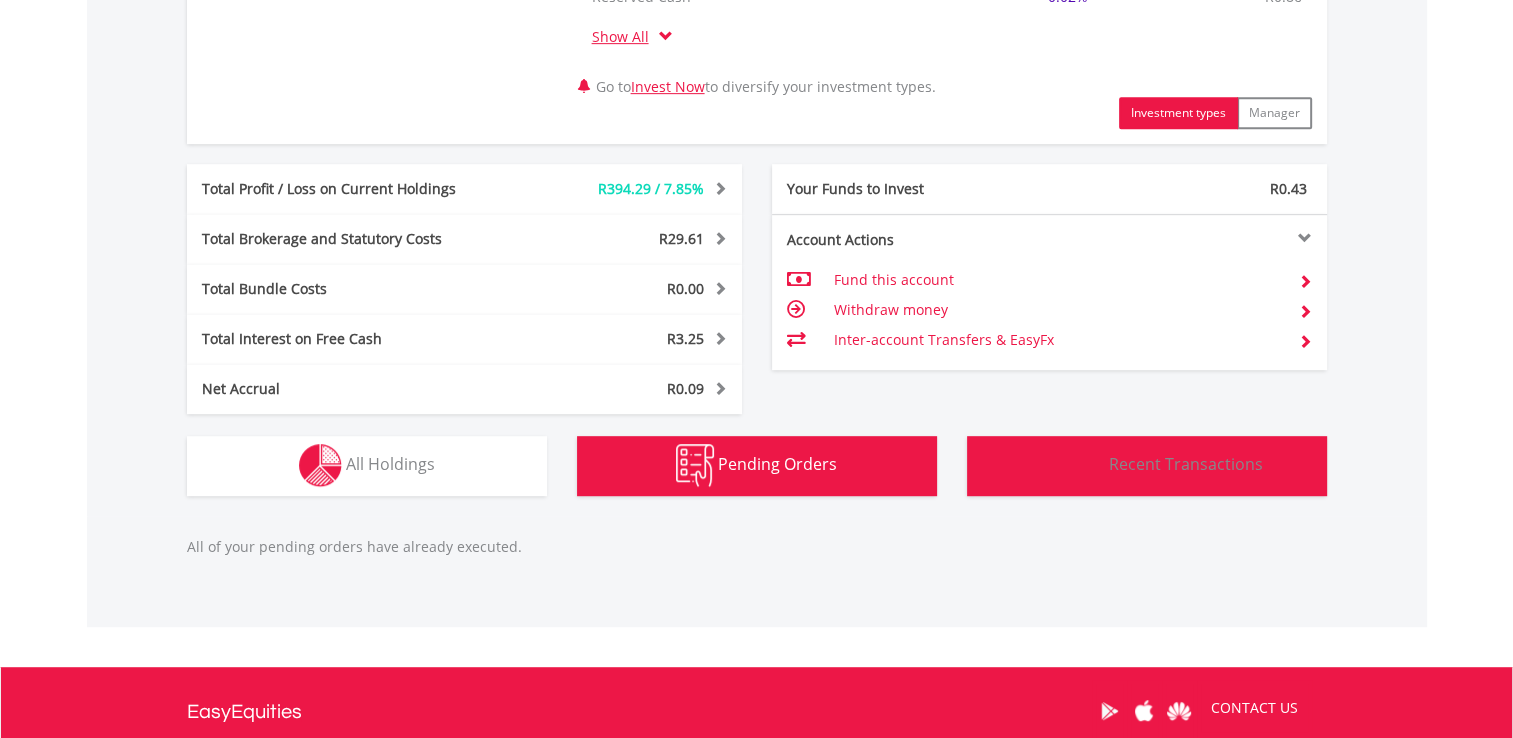 click at bounding box center (1067, 466) 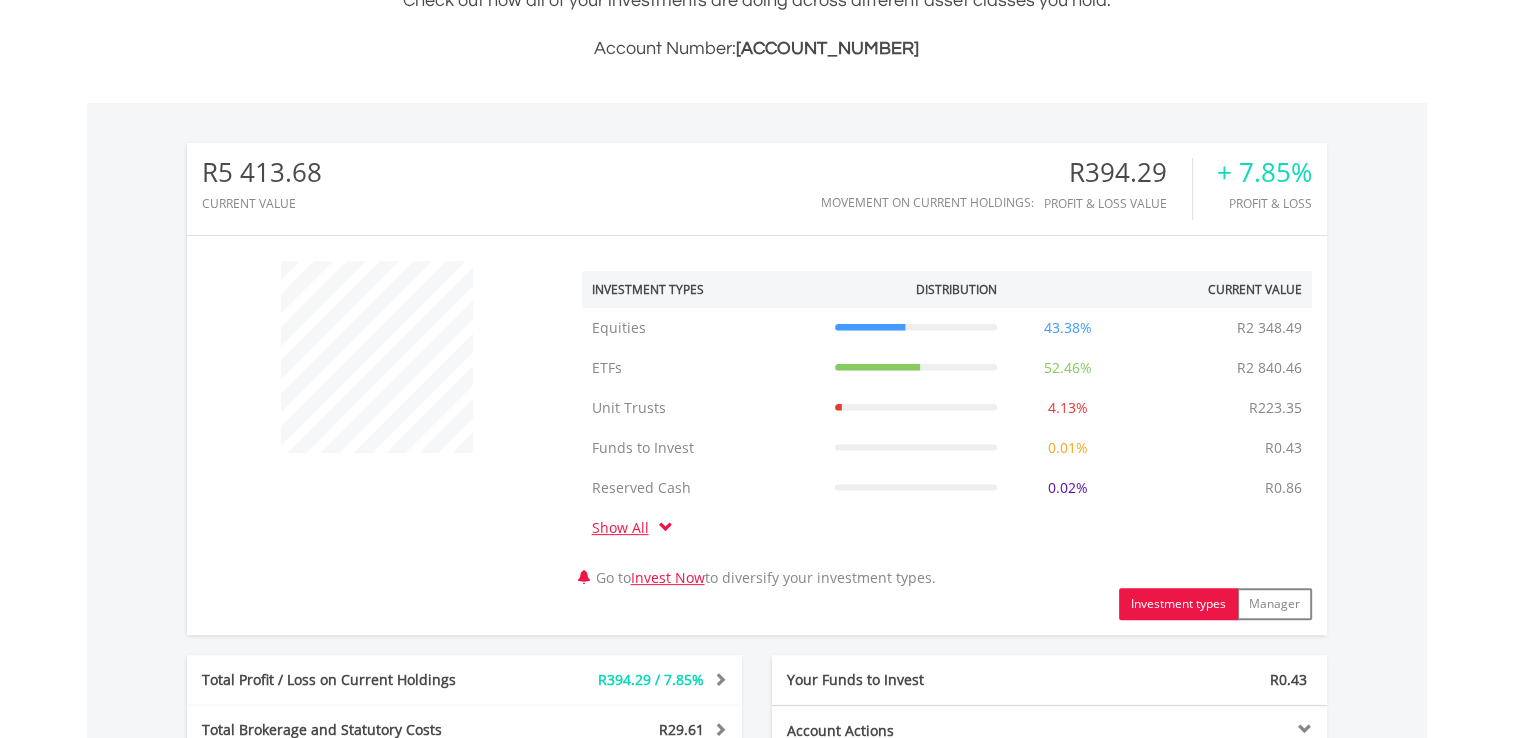 scroll, scrollTop: 499, scrollLeft: 0, axis: vertical 